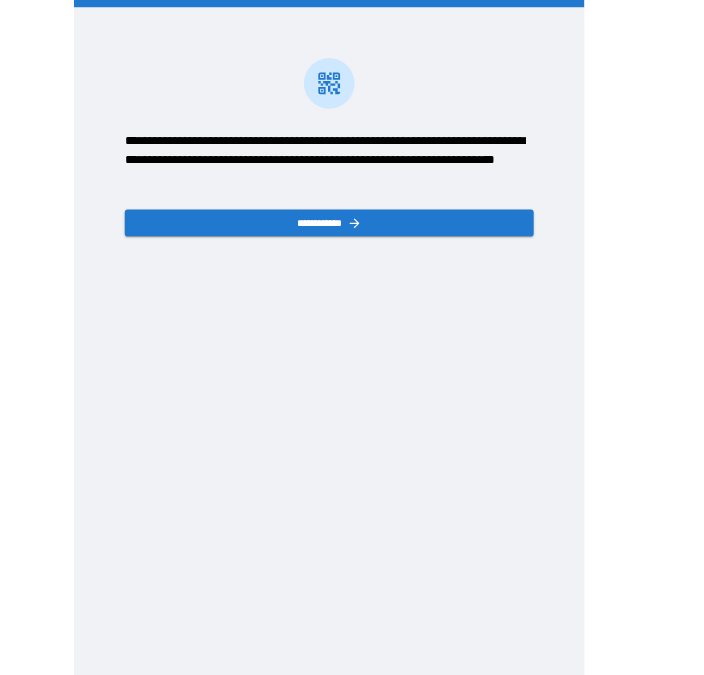 scroll, scrollTop: 0, scrollLeft: 0, axis: both 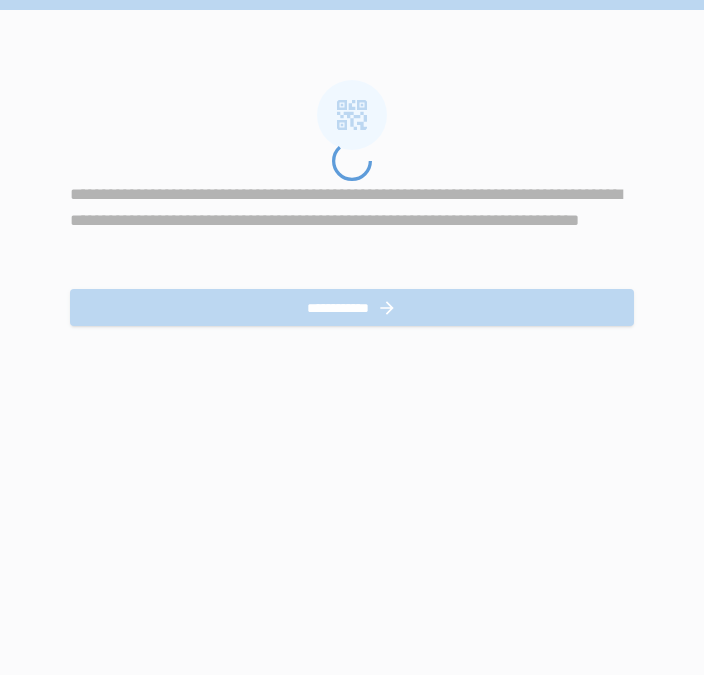 click at bounding box center (352, 408) 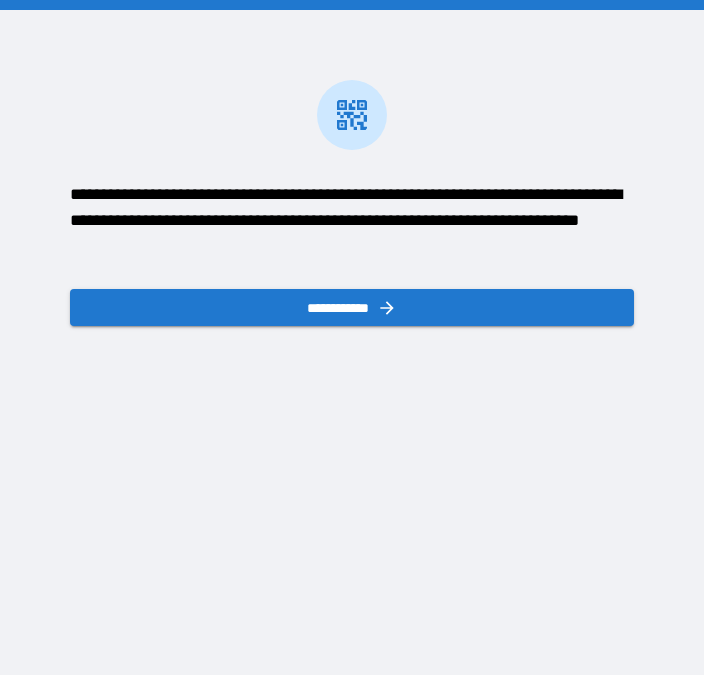 click on "**********" at bounding box center (351, 307) 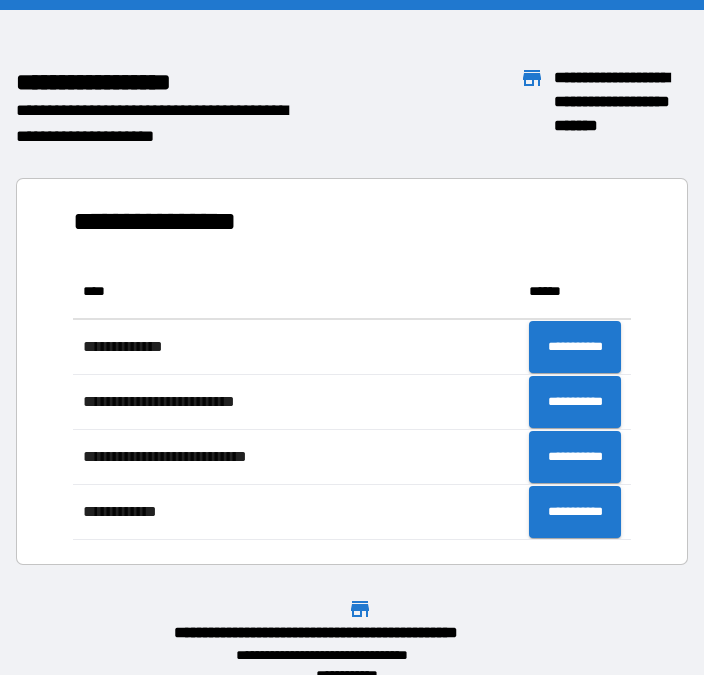 scroll, scrollTop: 0, scrollLeft: 0, axis: both 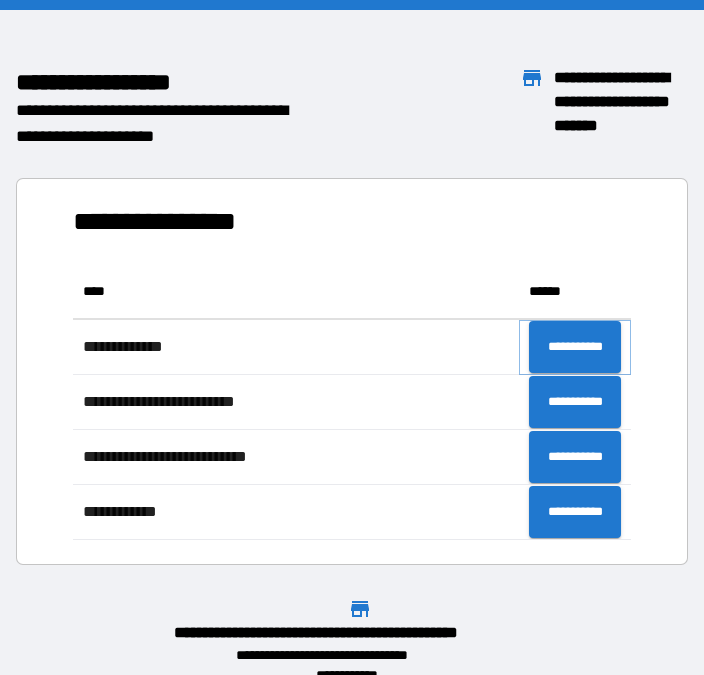 click on "**********" at bounding box center (575, 347) 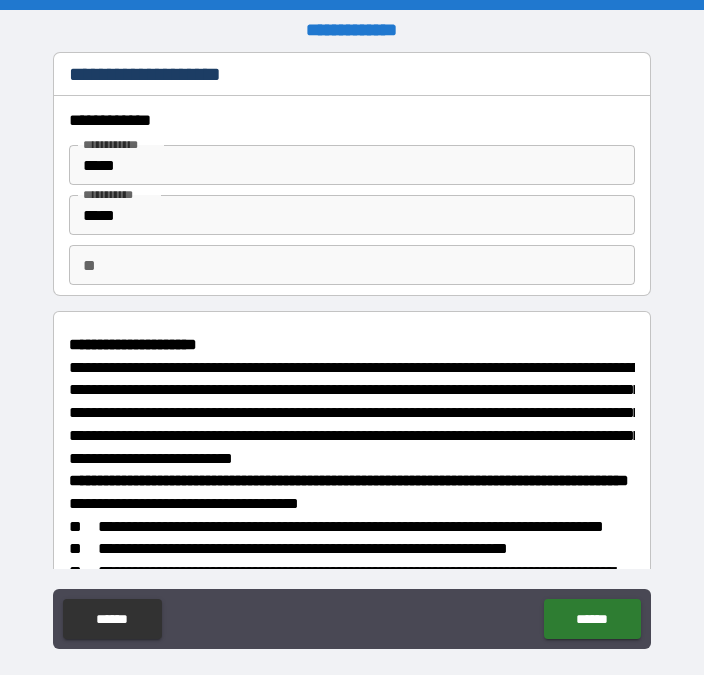 click on "******" at bounding box center (592, 619) 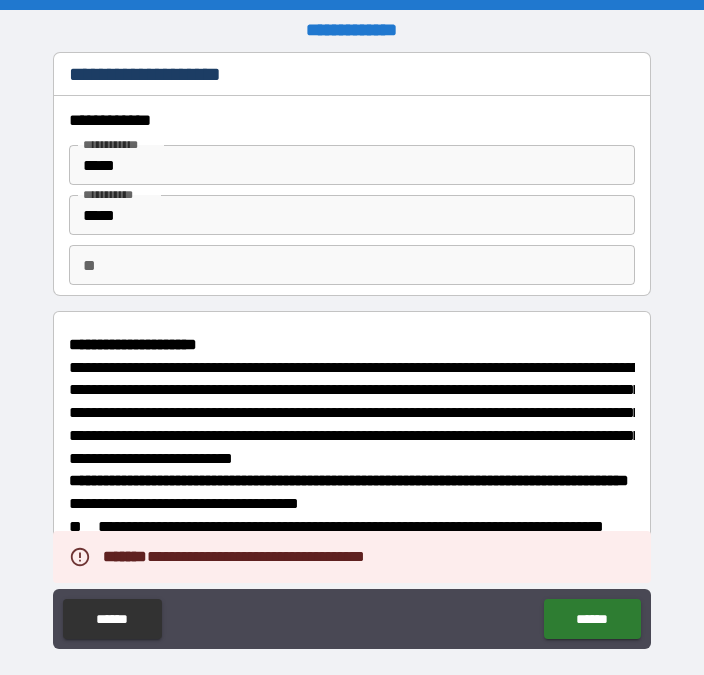click on "******" at bounding box center (592, 619) 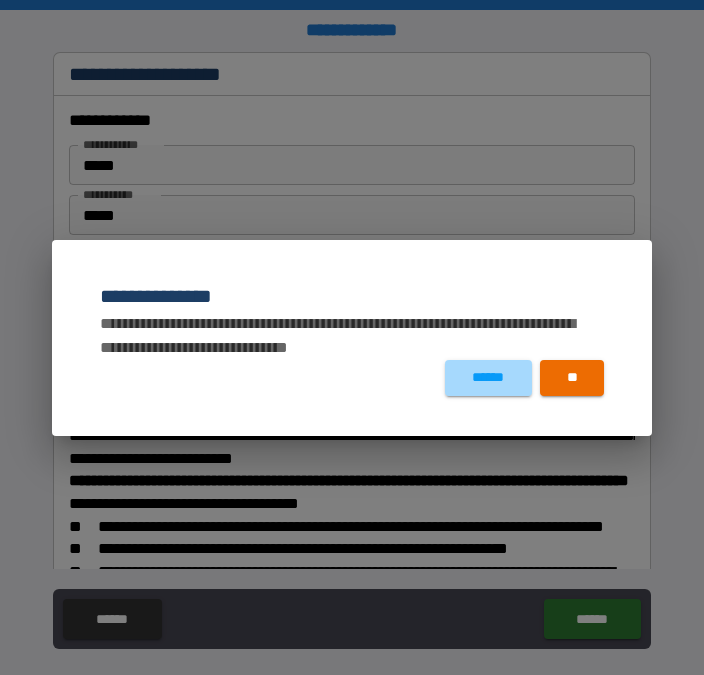 click on "******" at bounding box center (488, 378) 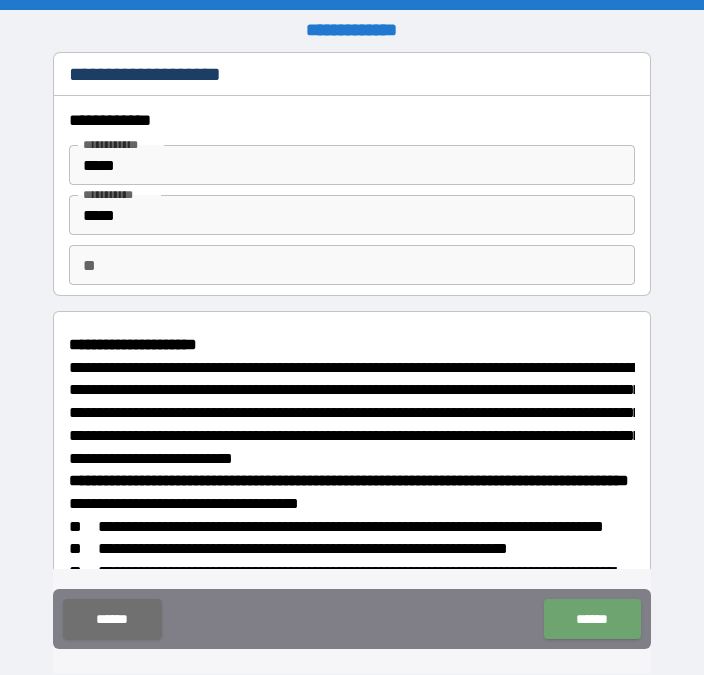 click on "******" at bounding box center (592, 619) 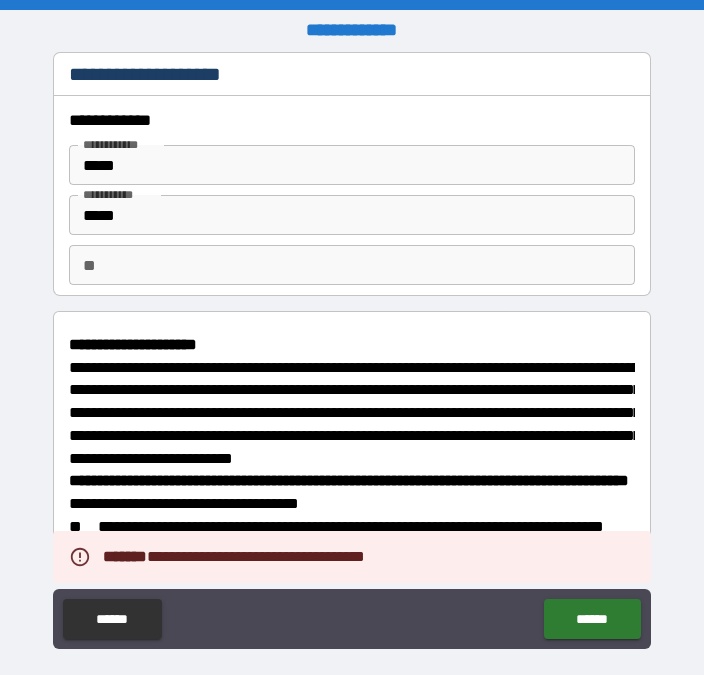 click on "******" at bounding box center (592, 619) 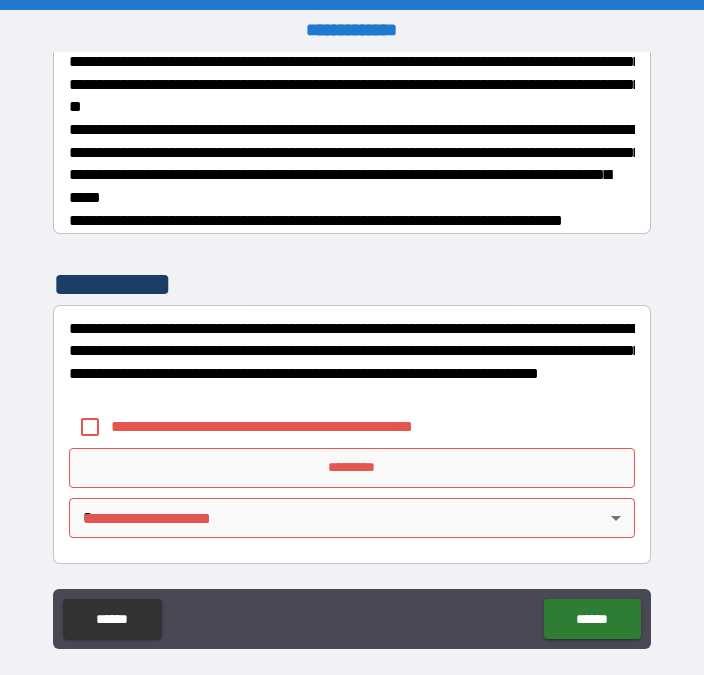scroll, scrollTop: 1267, scrollLeft: 0, axis: vertical 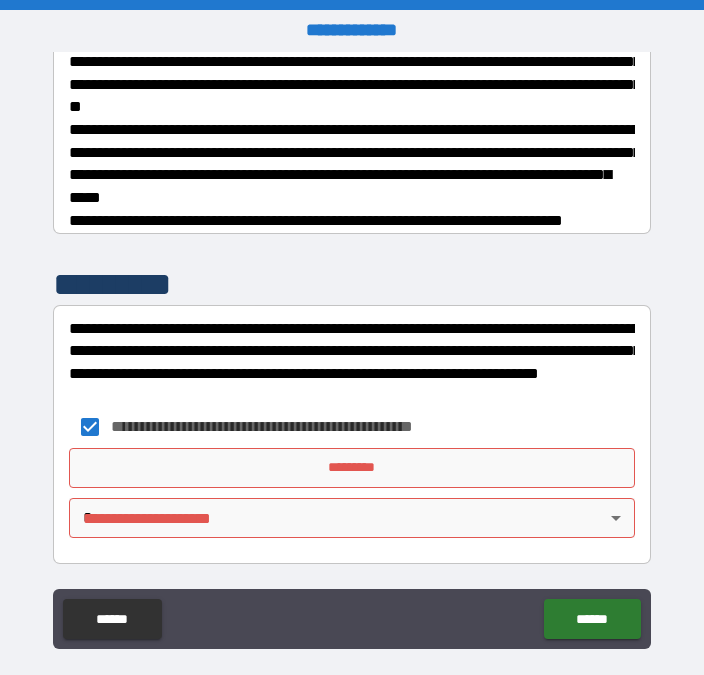 click on "*********" at bounding box center [352, 468] 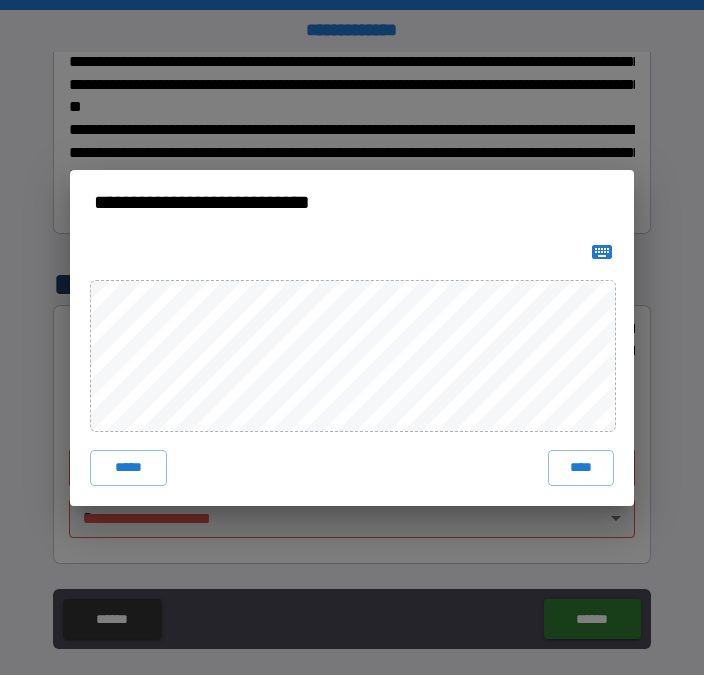click on "**********" at bounding box center [352, 337] 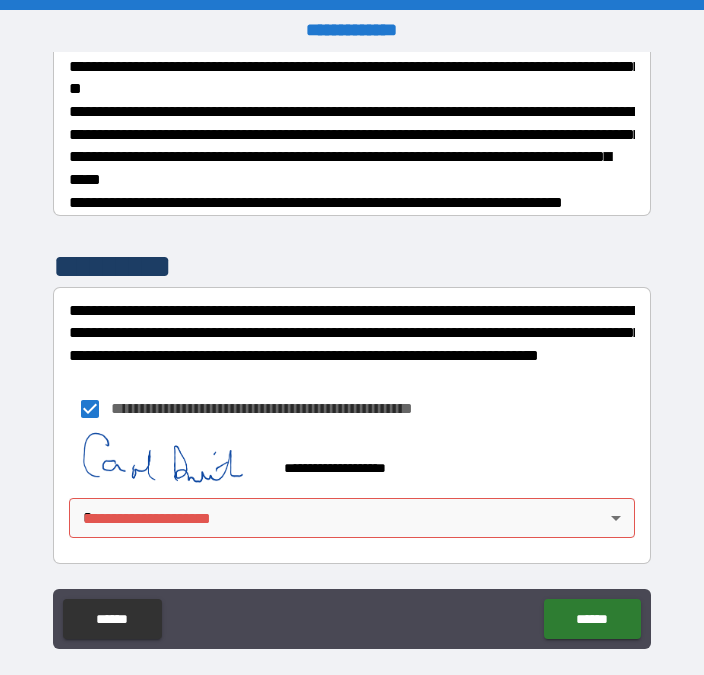 click on "******" at bounding box center [592, 619] 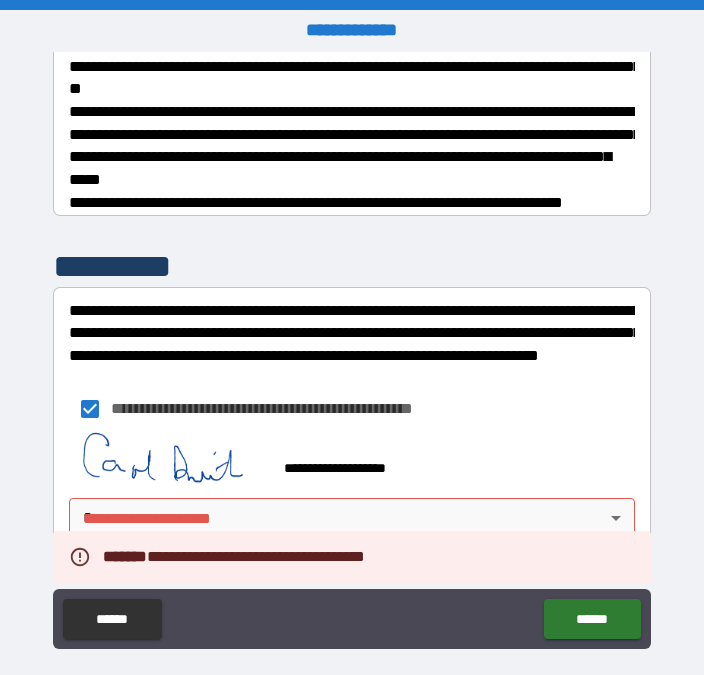 click on "******" at bounding box center [112, 619] 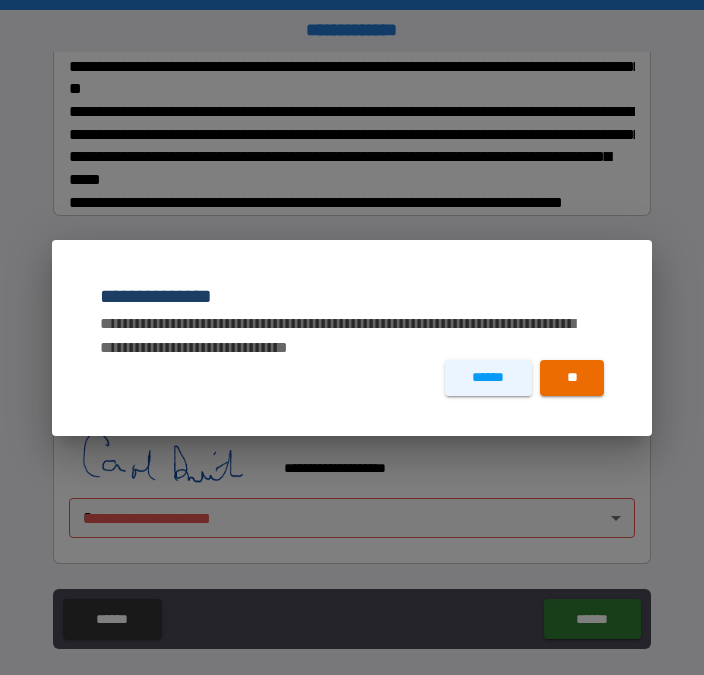 click on "******" at bounding box center [488, 378] 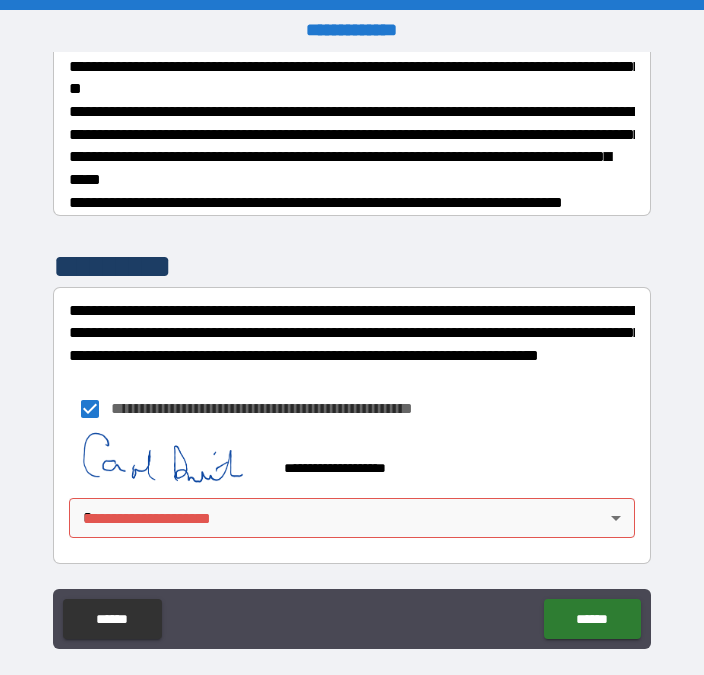 scroll, scrollTop: 1285, scrollLeft: 0, axis: vertical 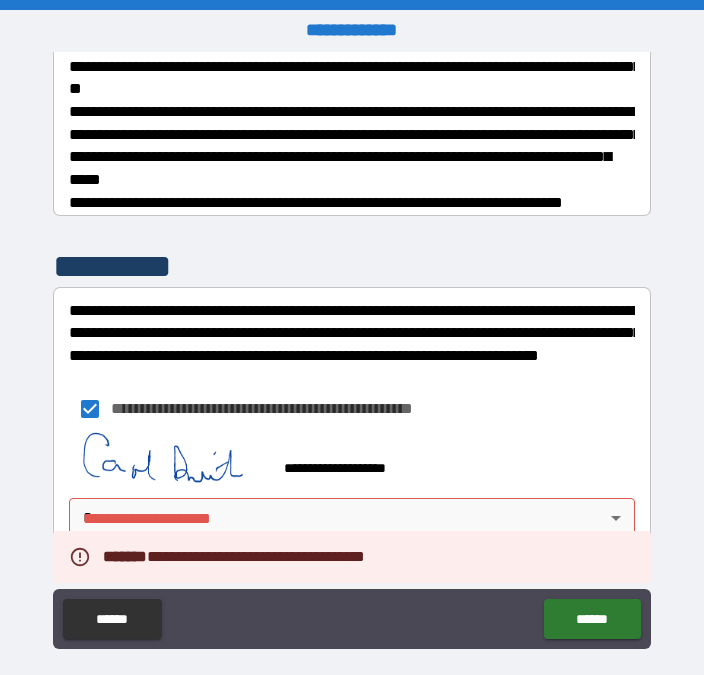 click on "**********" at bounding box center (352, 364) 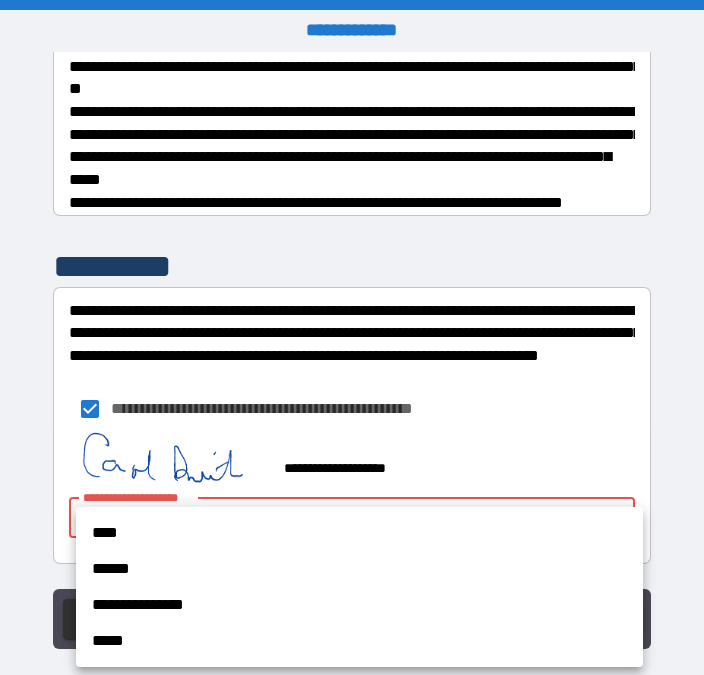 click on "****" at bounding box center (359, 533) 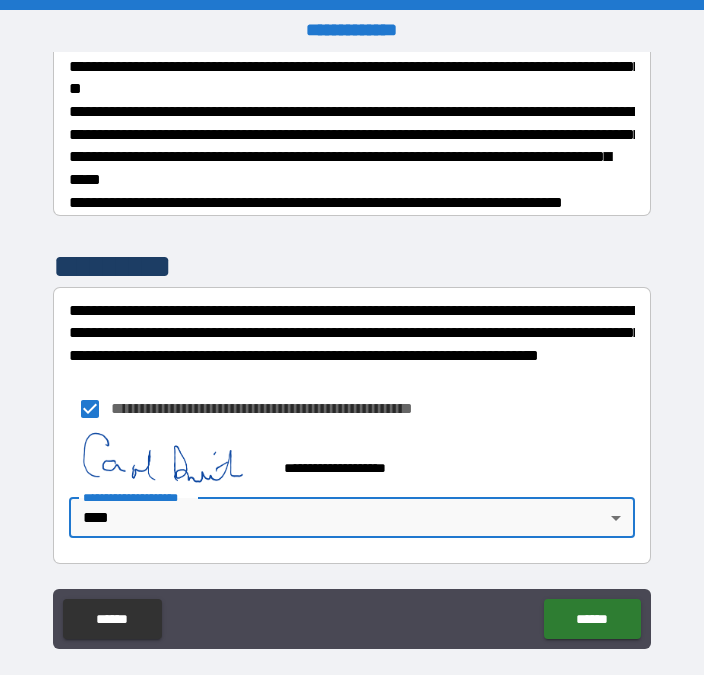 click on "******" at bounding box center [592, 619] 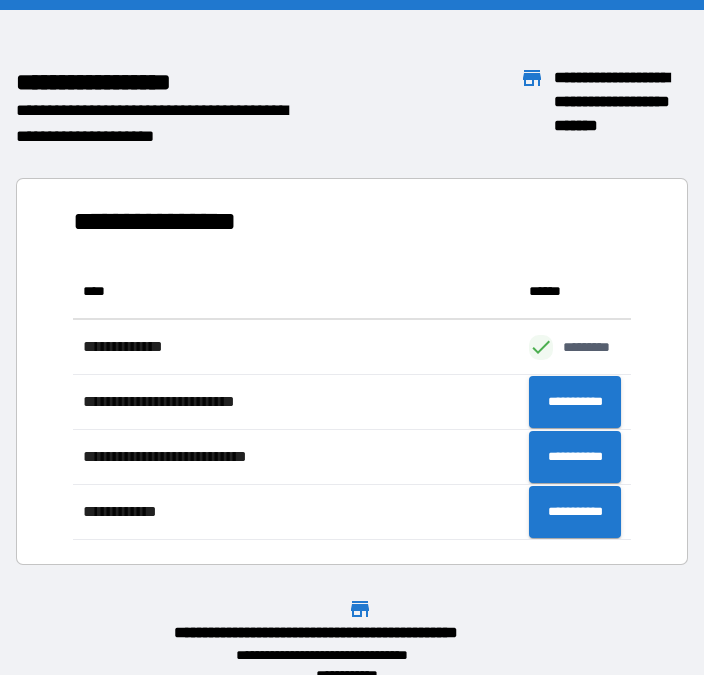 scroll, scrollTop: 276, scrollLeft: 558, axis: both 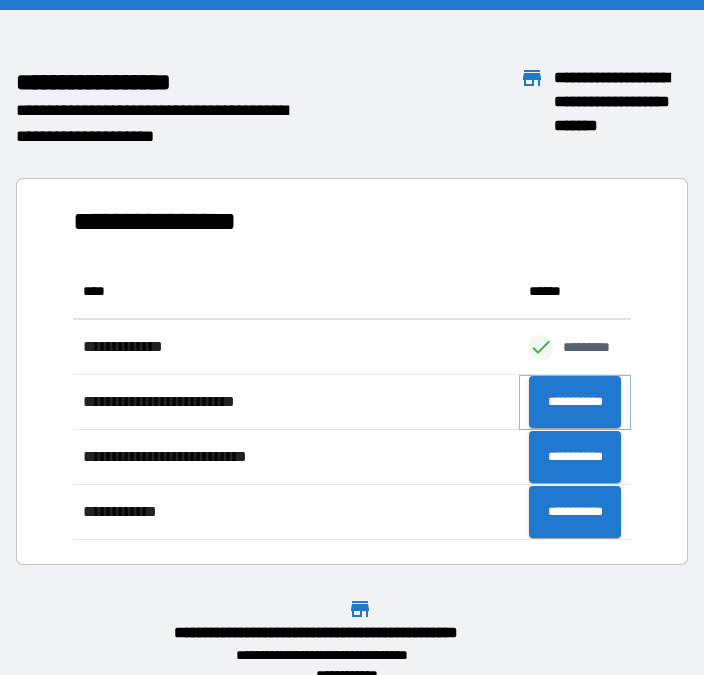 click on "**********" at bounding box center (575, 402) 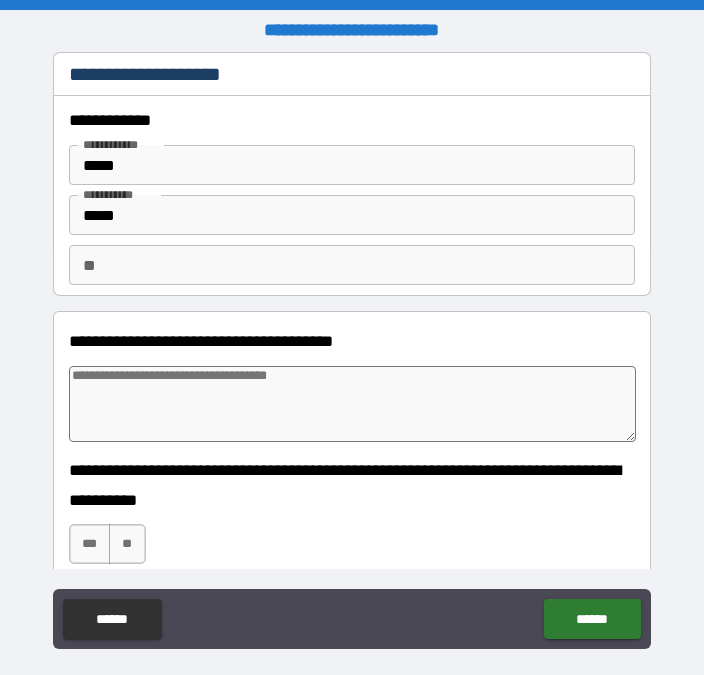 type on "*" 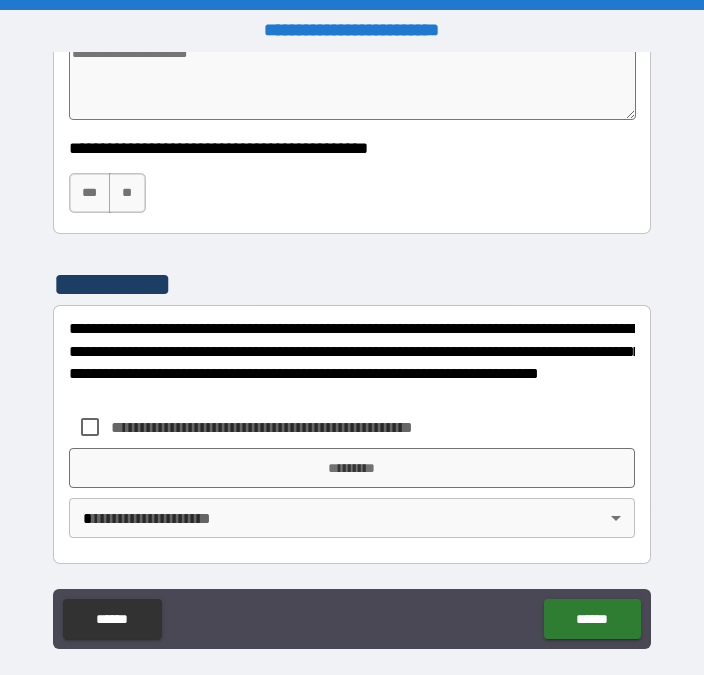 scroll, scrollTop: 2001, scrollLeft: 0, axis: vertical 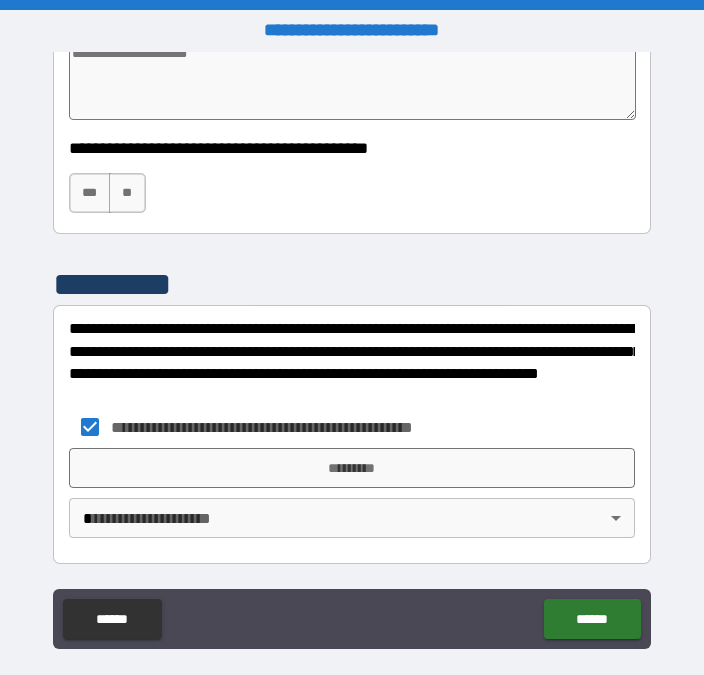 type on "*" 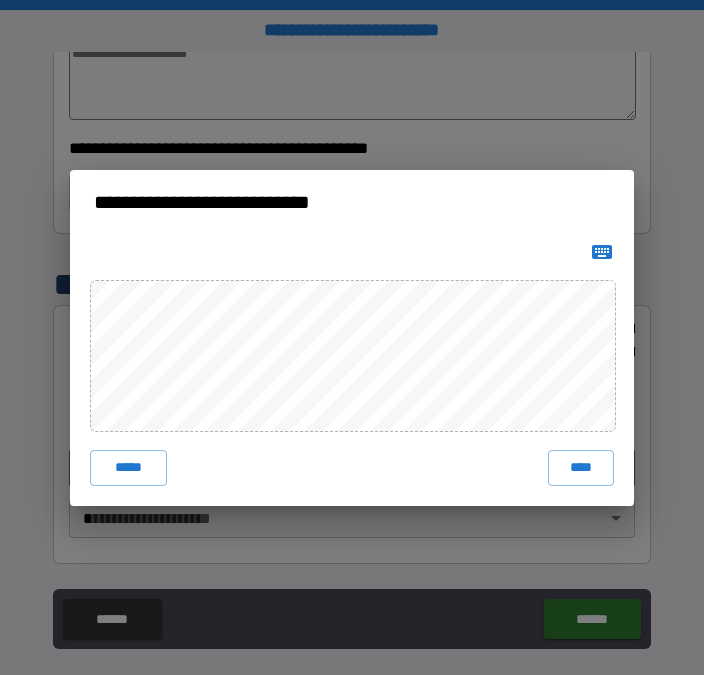 click on "**********" at bounding box center [352, 337] 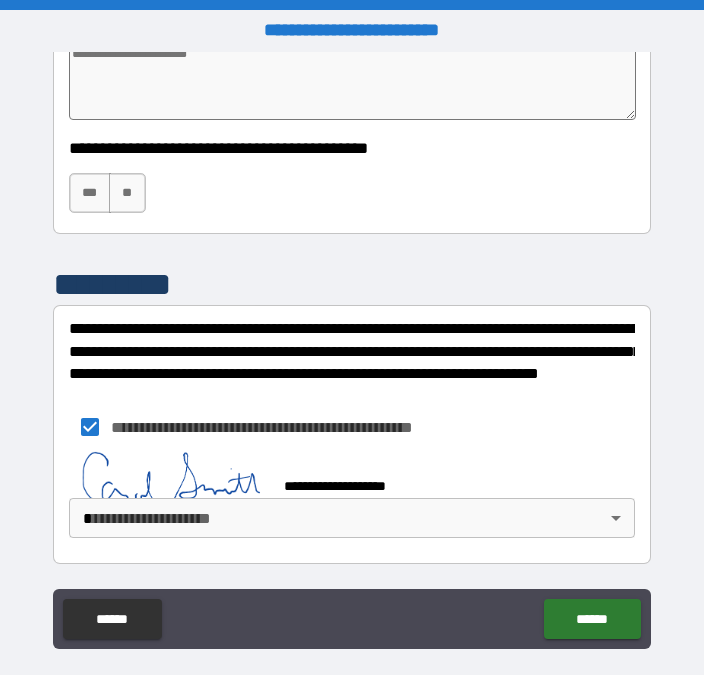 scroll, scrollTop: 1991, scrollLeft: 0, axis: vertical 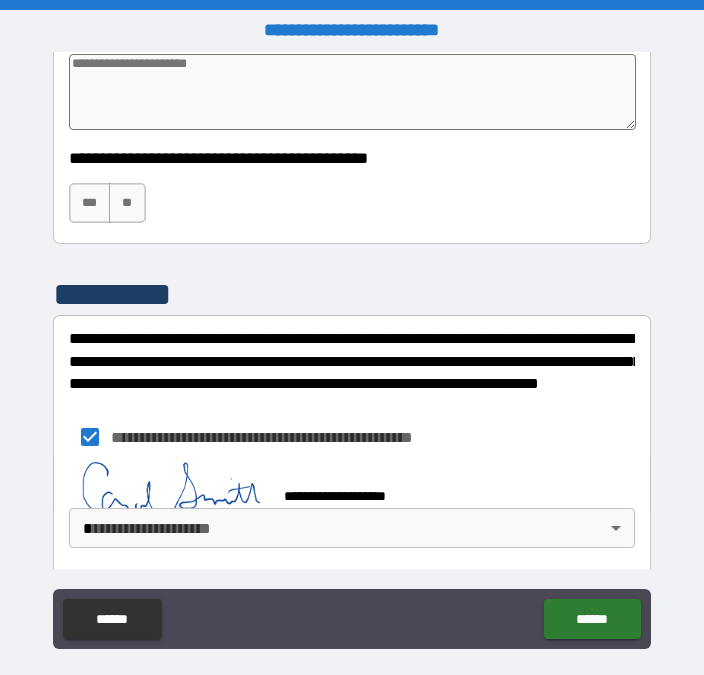 type on "*" 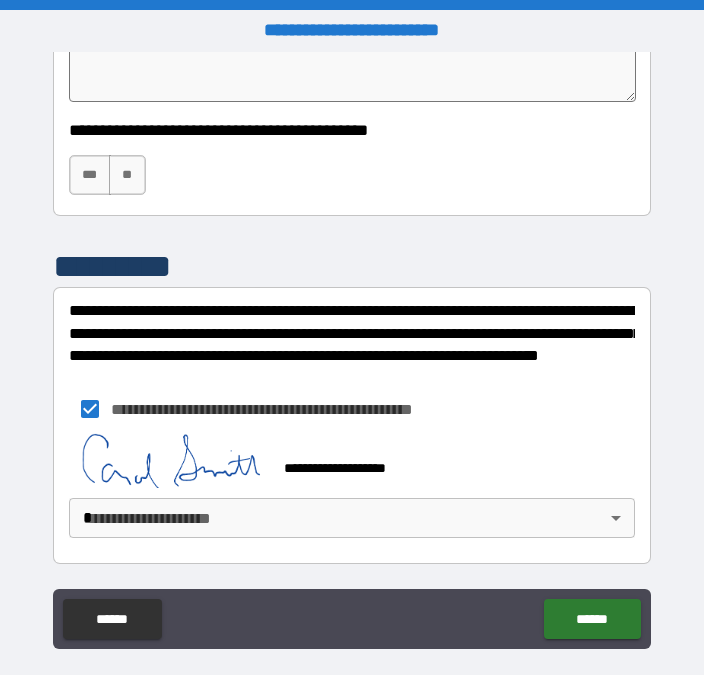 scroll, scrollTop: 2019, scrollLeft: 0, axis: vertical 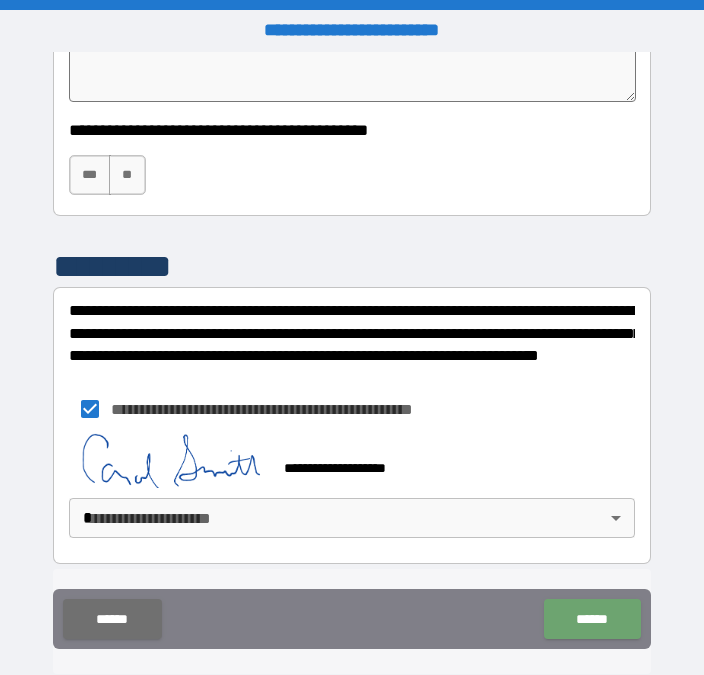 click on "******" at bounding box center (592, 619) 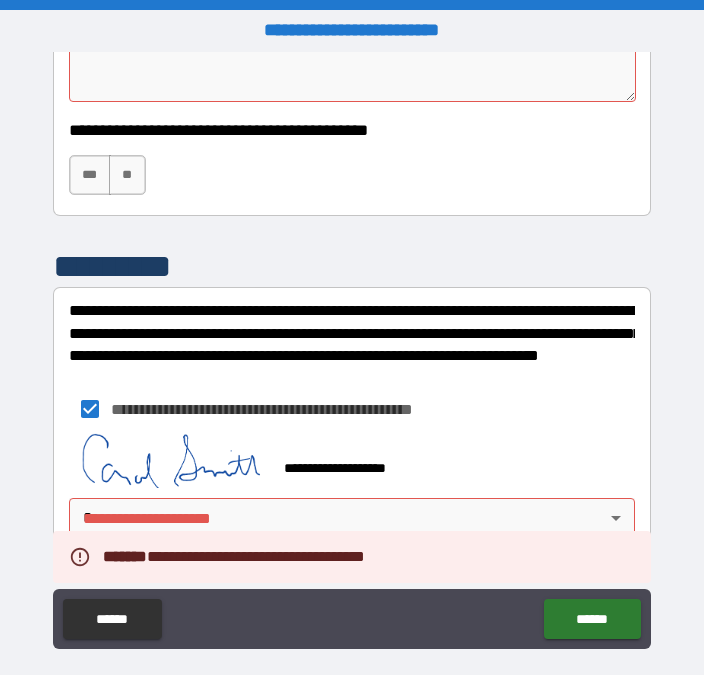 type on "*" 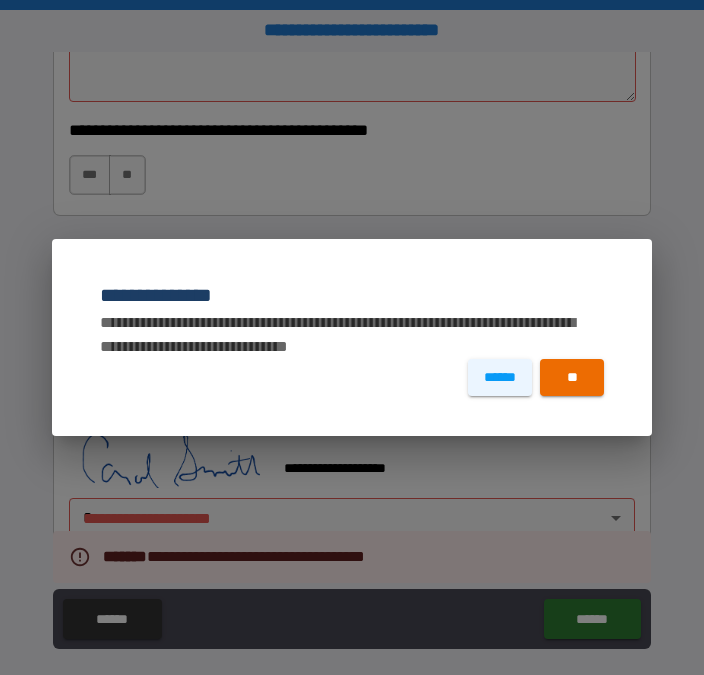 type on "*" 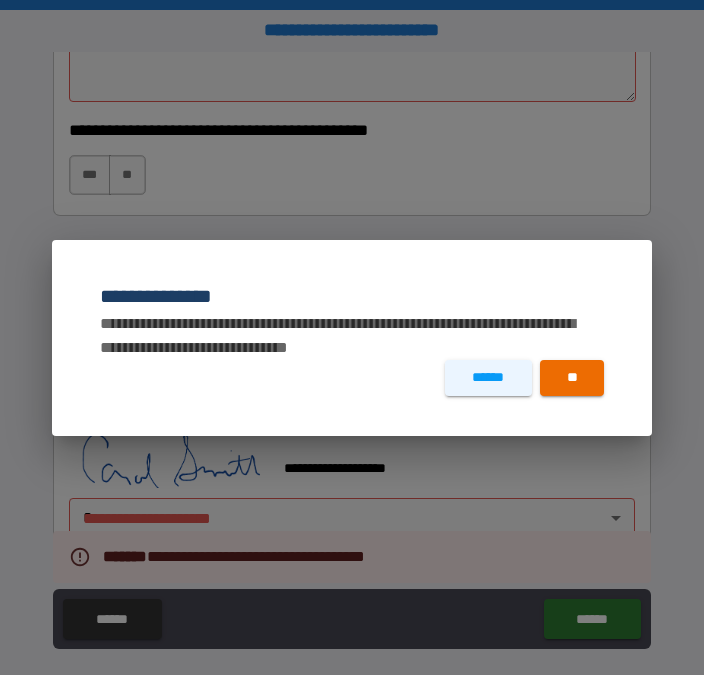 click on "******" at bounding box center [488, 378] 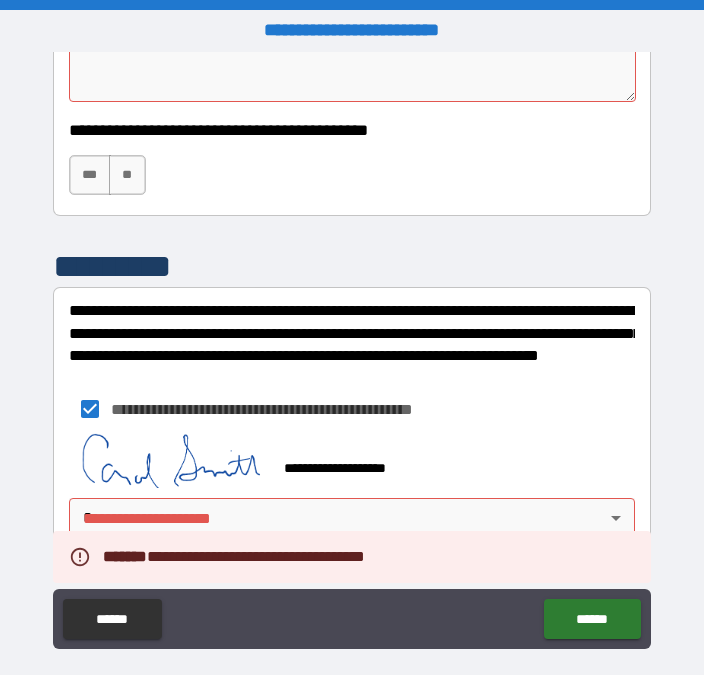 type on "*" 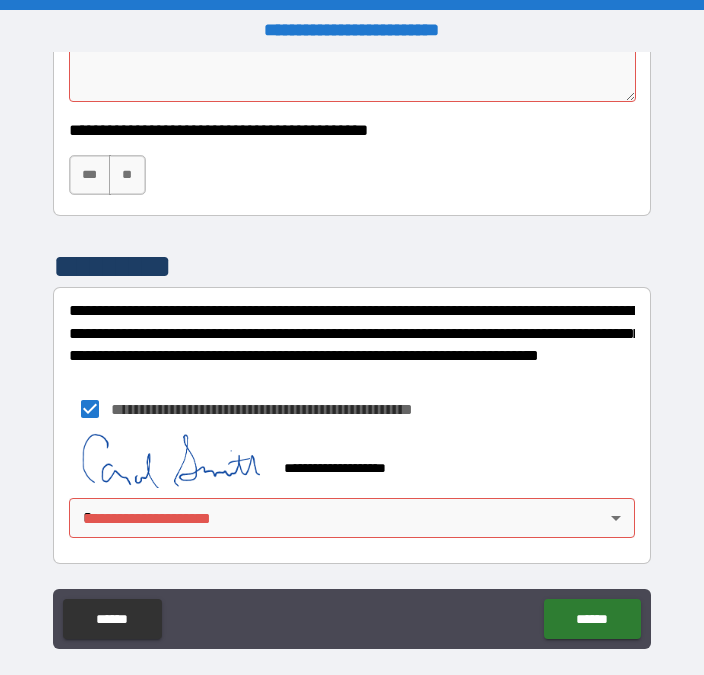 scroll, scrollTop: 2019, scrollLeft: 0, axis: vertical 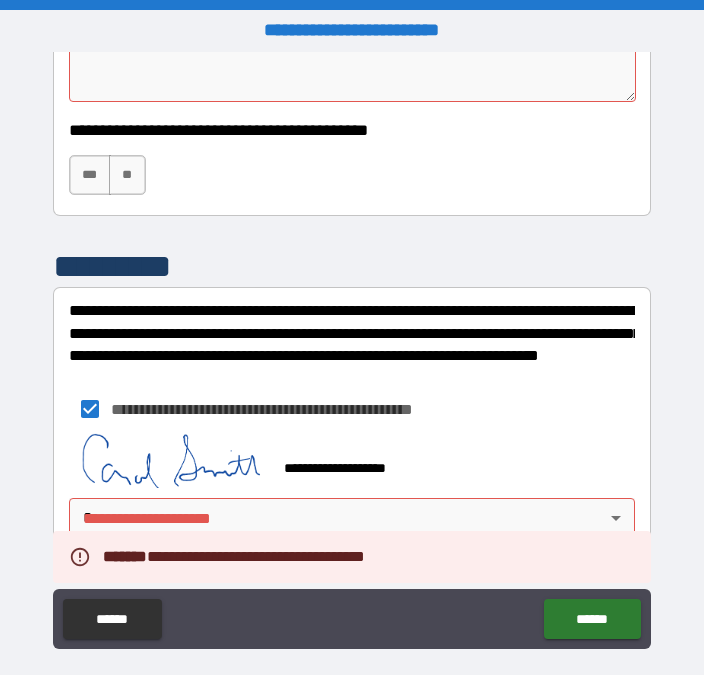 type on "*" 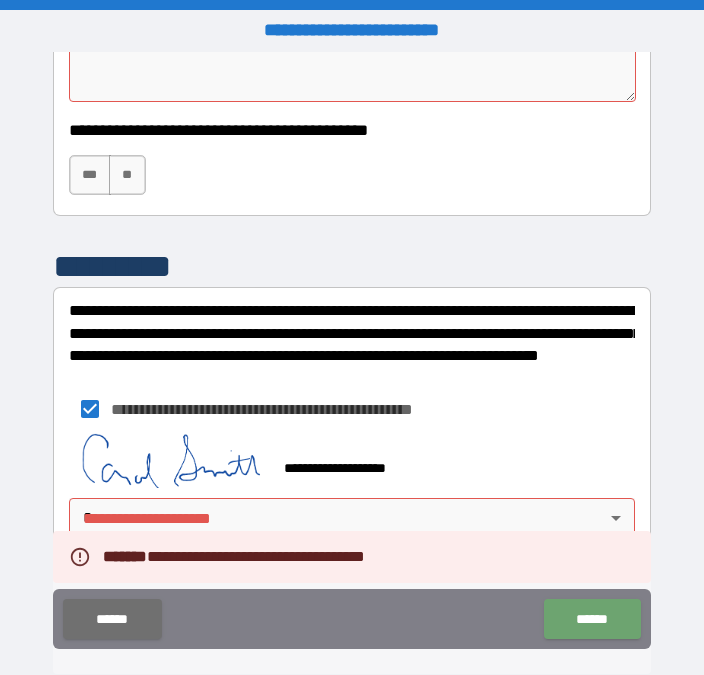 click on "******" at bounding box center (592, 619) 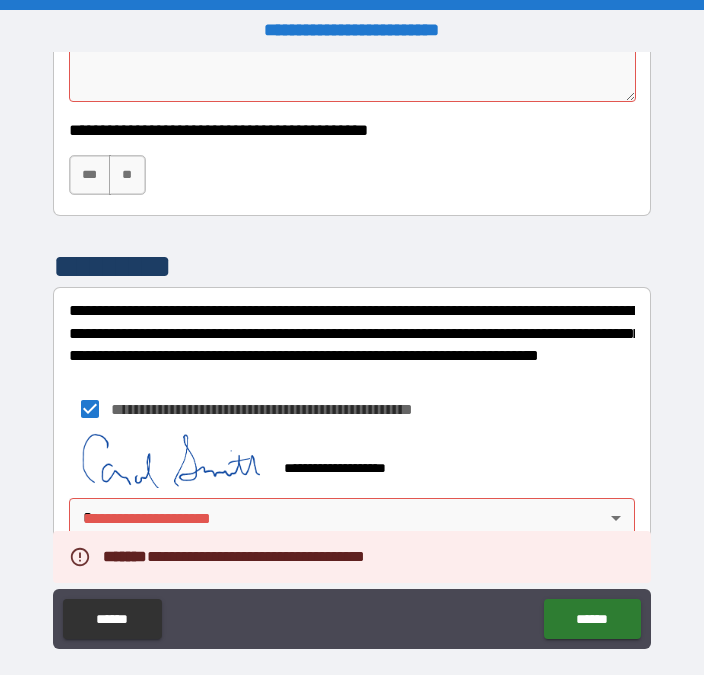 type on "*" 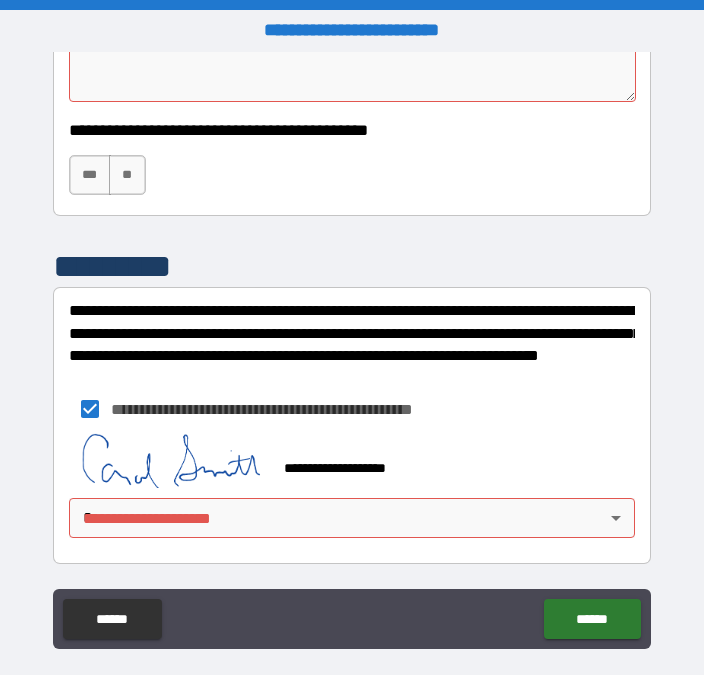 scroll, scrollTop: 2019, scrollLeft: 0, axis: vertical 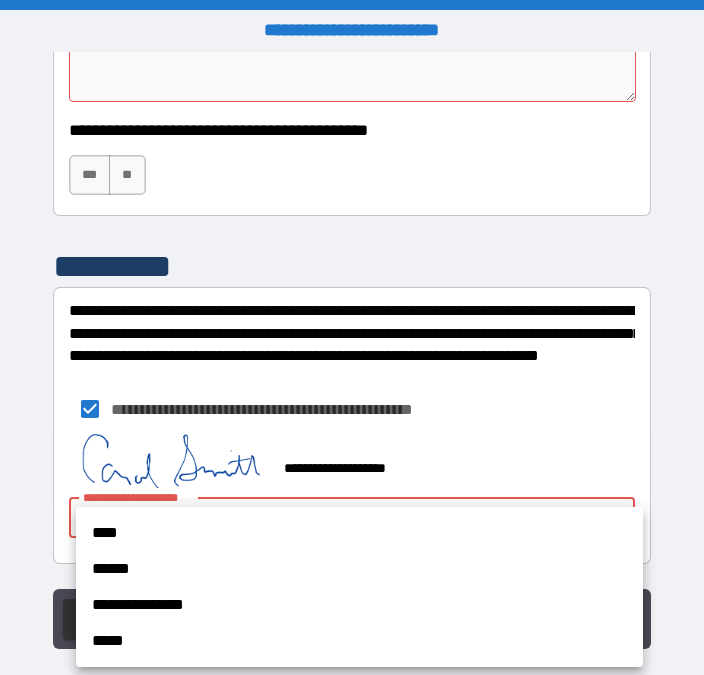 click on "**********" at bounding box center (359, 587) 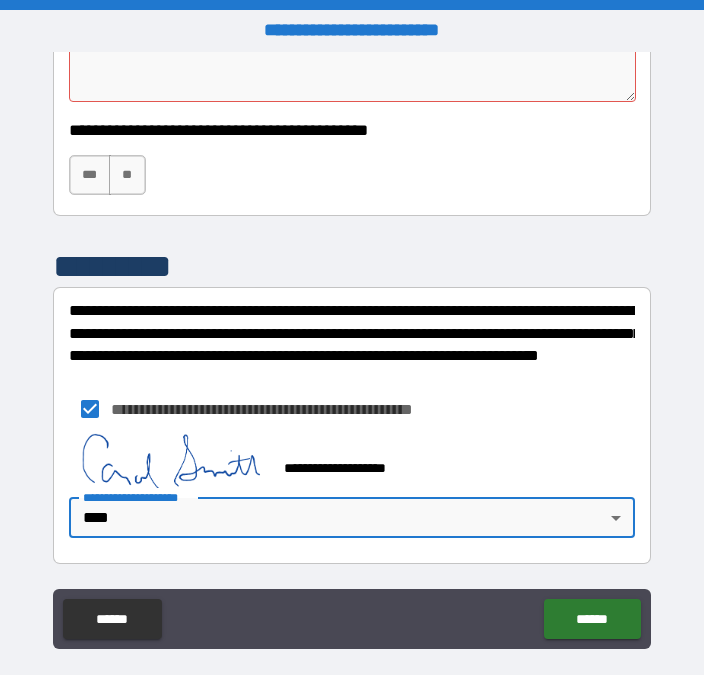 type on "*" 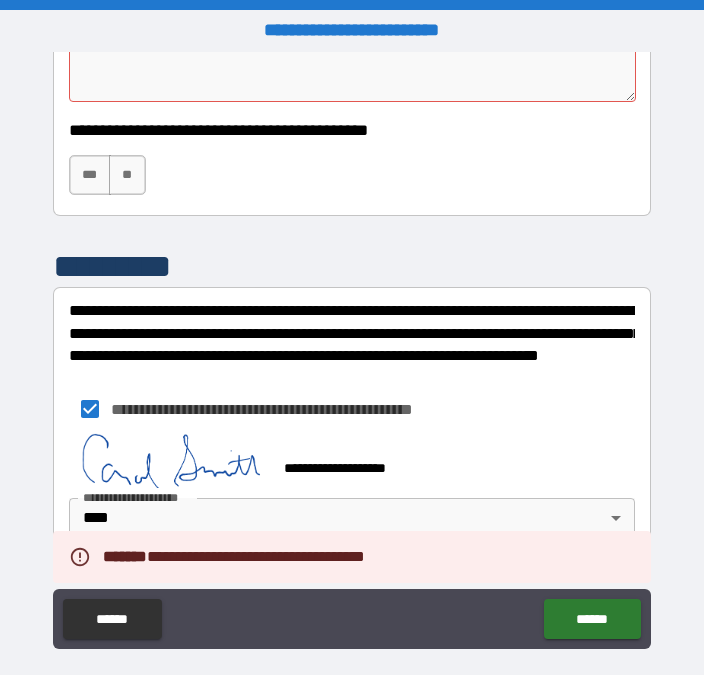 type on "*" 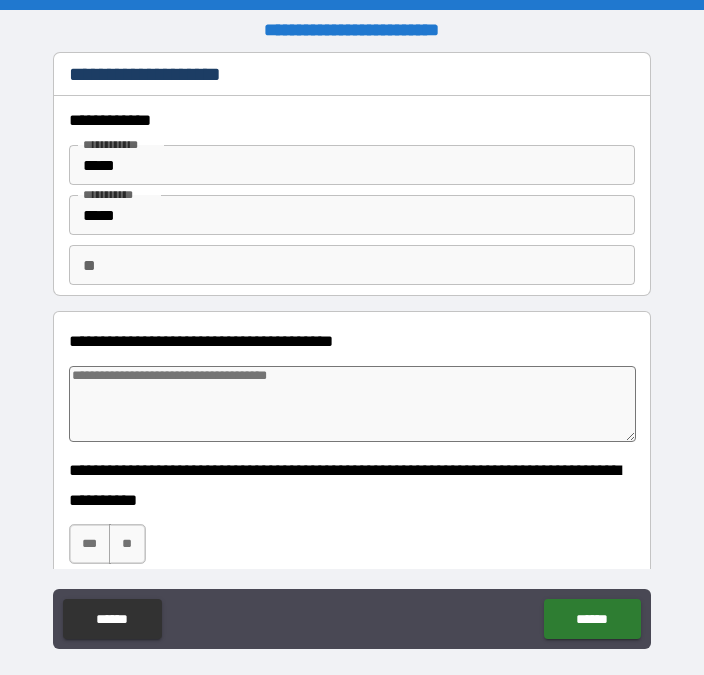 scroll, scrollTop: 0, scrollLeft: 0, axis: both 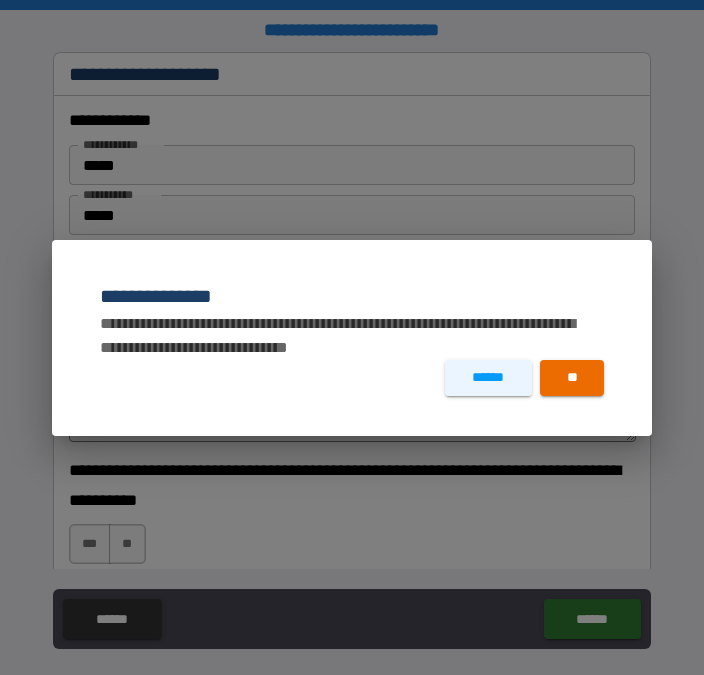 type on "*" 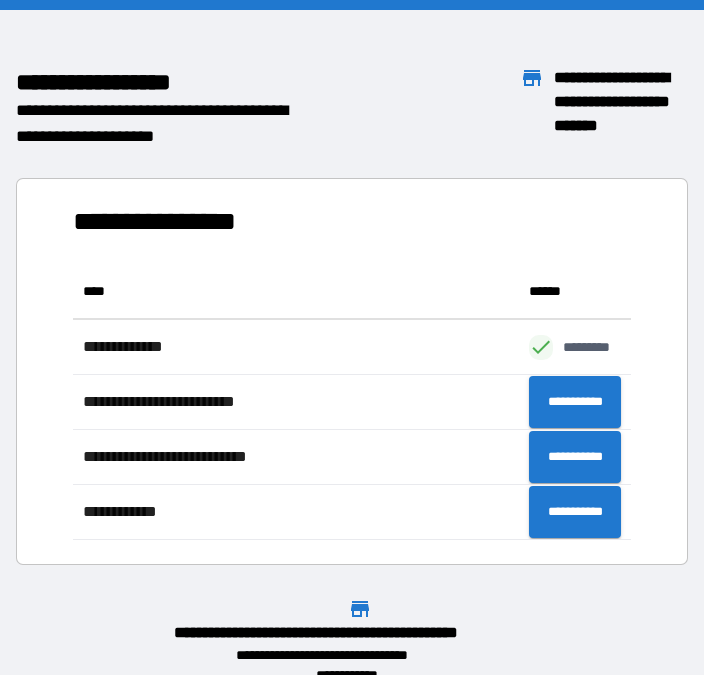 scroll, scrollTop: 1, scrollLeft: 1, axis: both 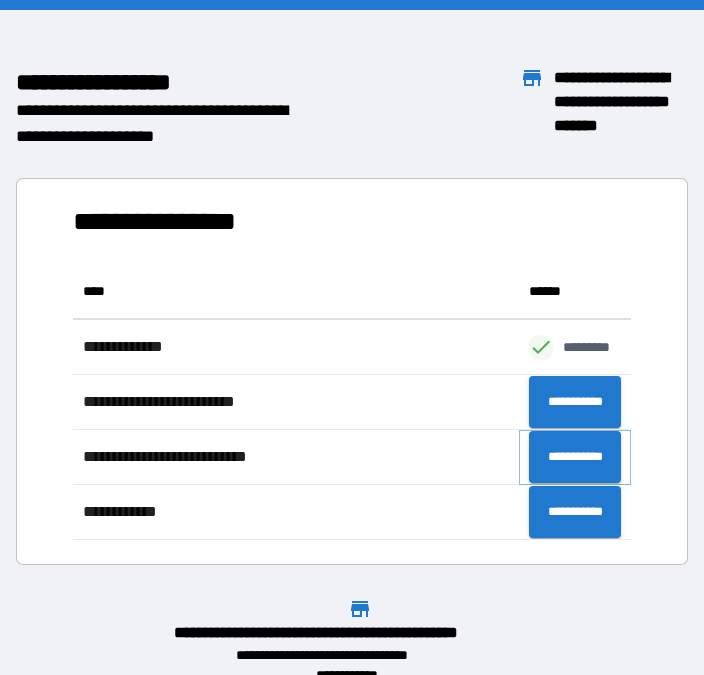 click on "**********" at bounding box center [575, 457] 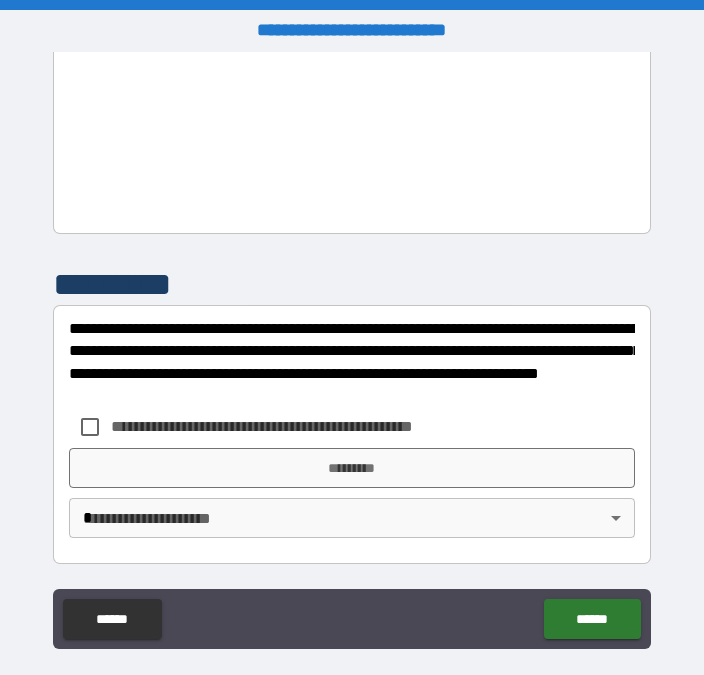 scroll, scrollTop: 2263, scrollLeft: 0, axis: vertical 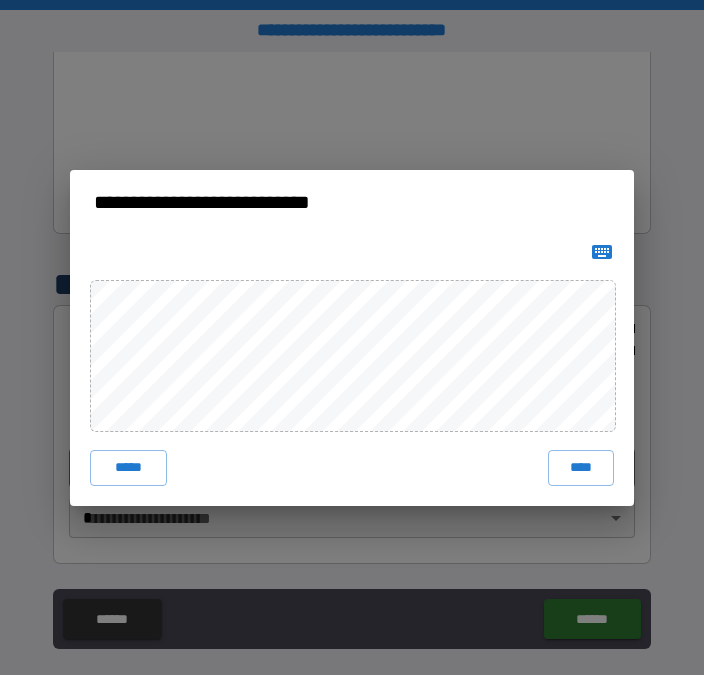 click on "****" at bounding box center (581, 468) 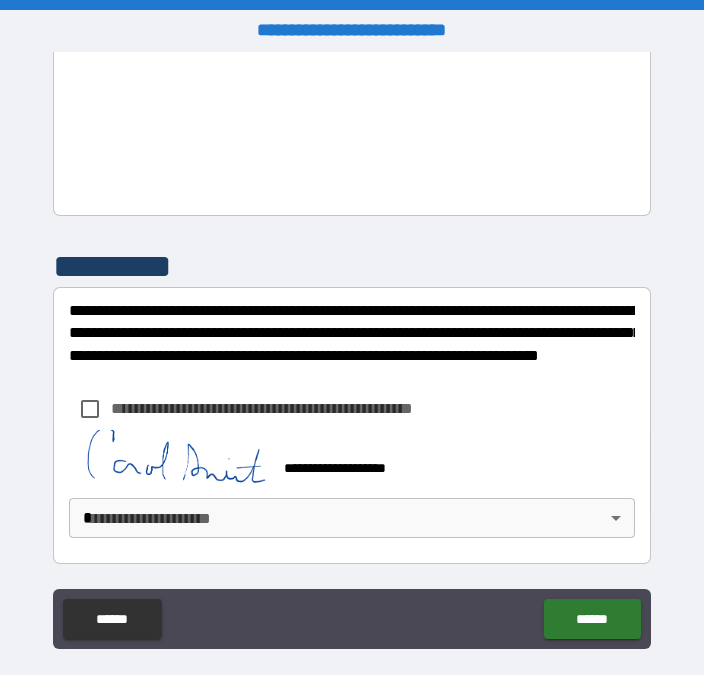 click on "**********" at bounding box center [352, 364] 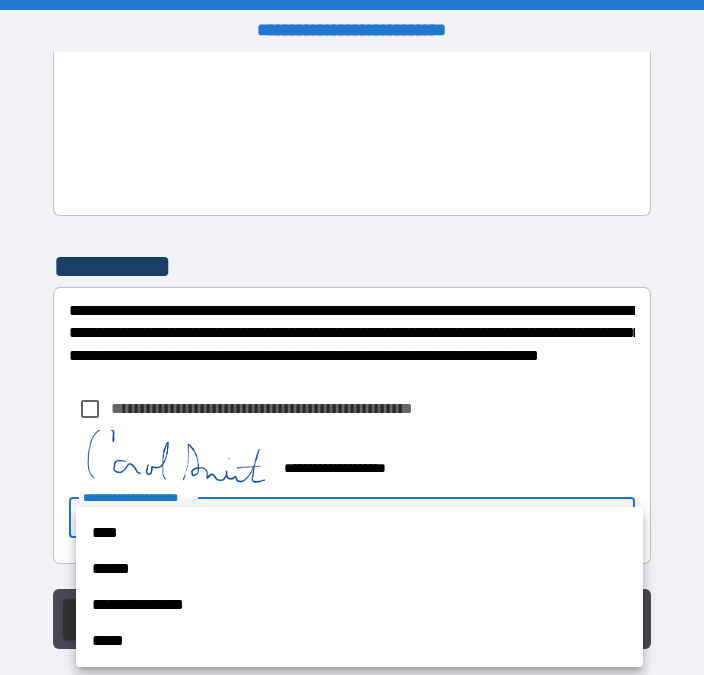 click on "****" at bounding box center (359, 533) 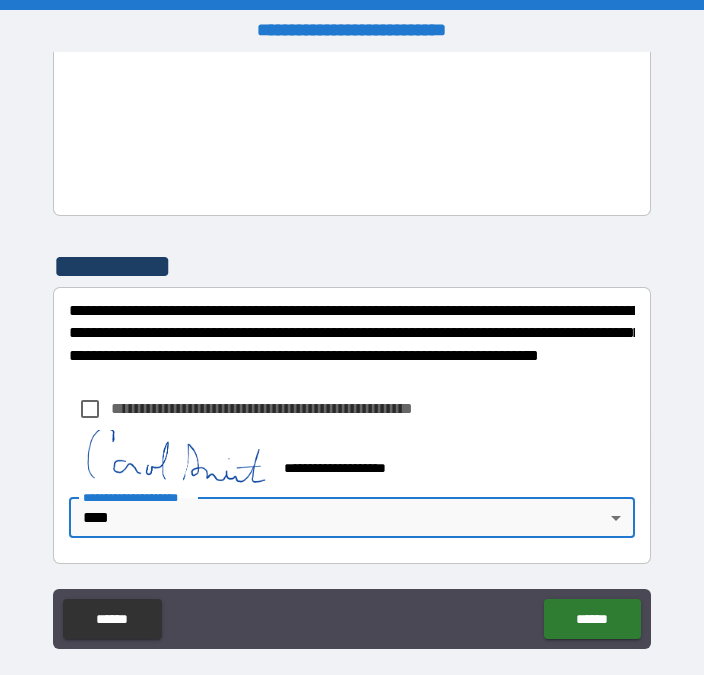 type on "****" 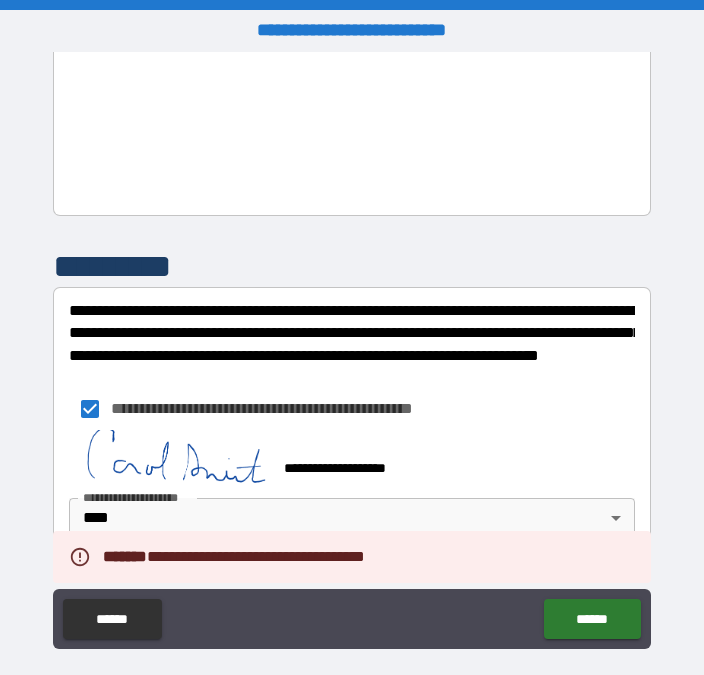 click on "**********" at bounding box center (352, 367) 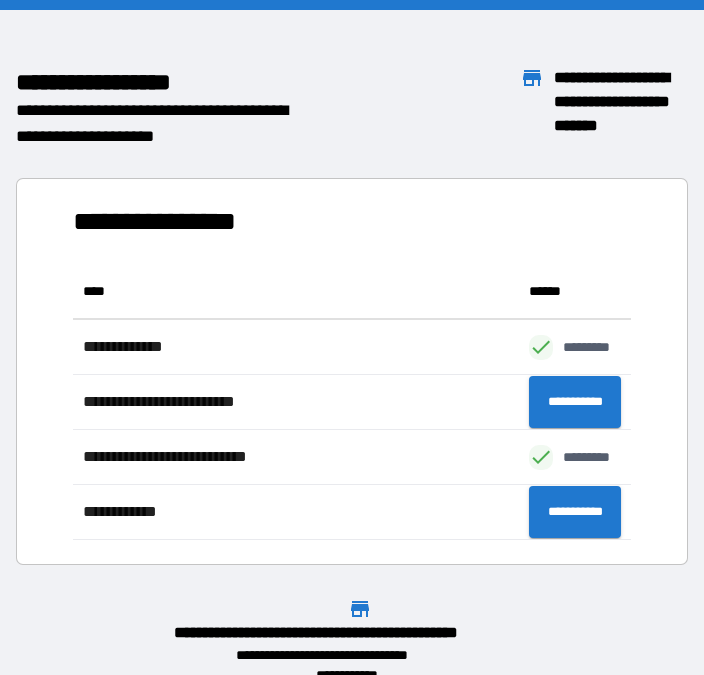 scroll, scrollTop: 1, scrollLeft: 1, axis: both 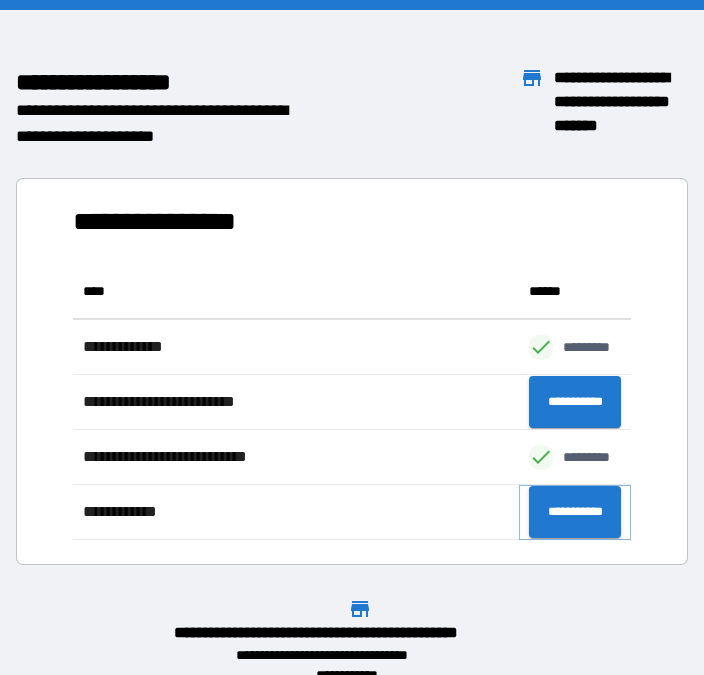 click on "**********" at bounding box center [575, 512] 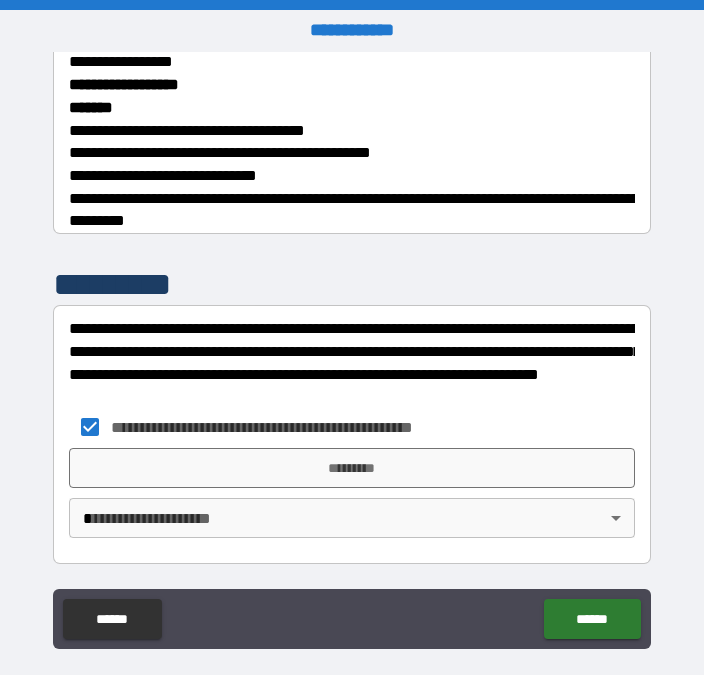 scroll, scrollTop: 6833, scrollLeft: 0, axis: vertical 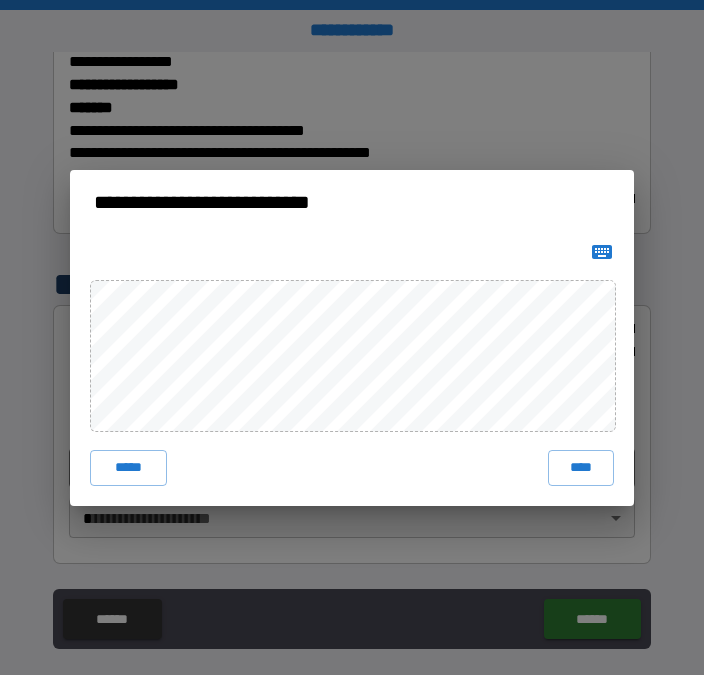 click on "****" at bounding box center [581, 468] 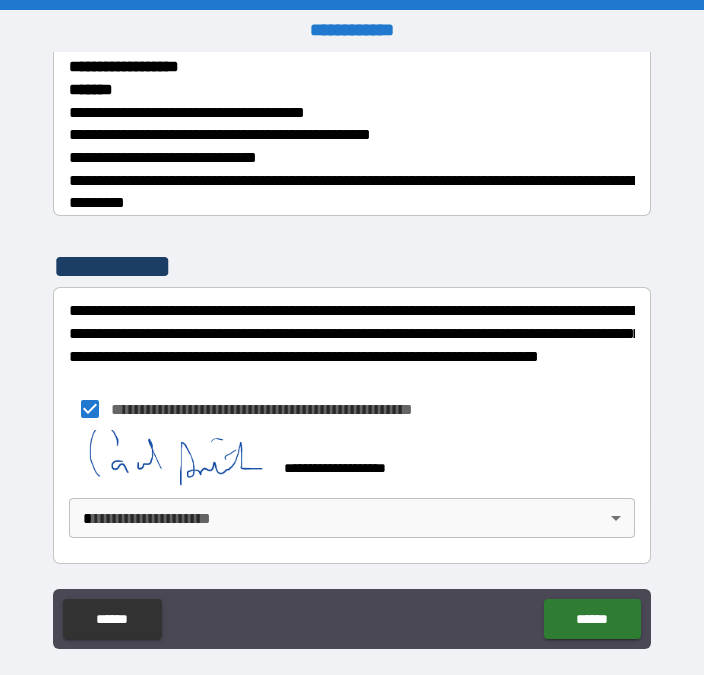 scroll, scrollTop: 6851, scrollLeft: 0, axis: vertical 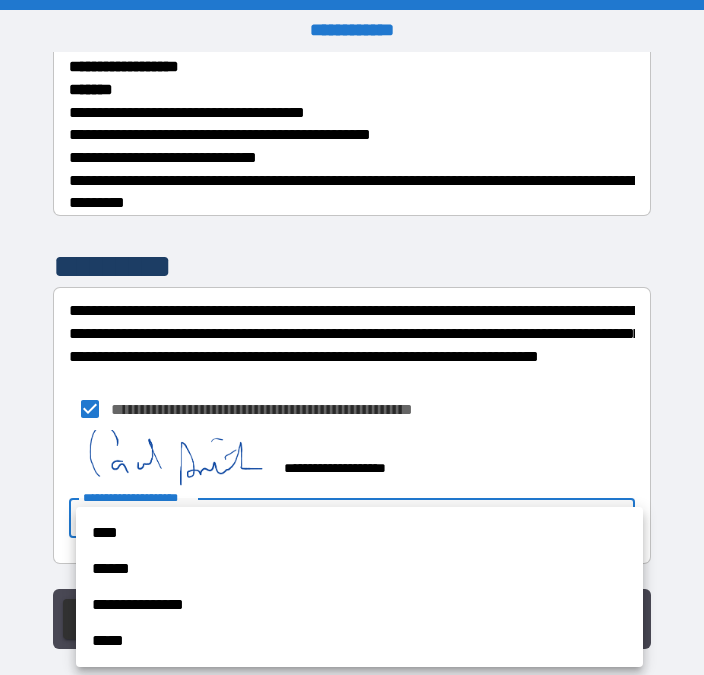 click on "****" at bounding box center (359, 533) 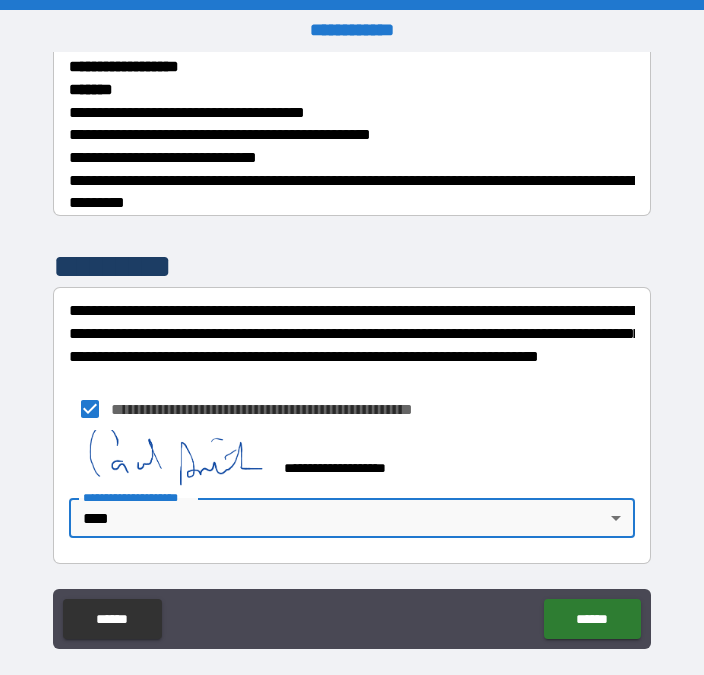click on "******" at bounding box center (592, 619) 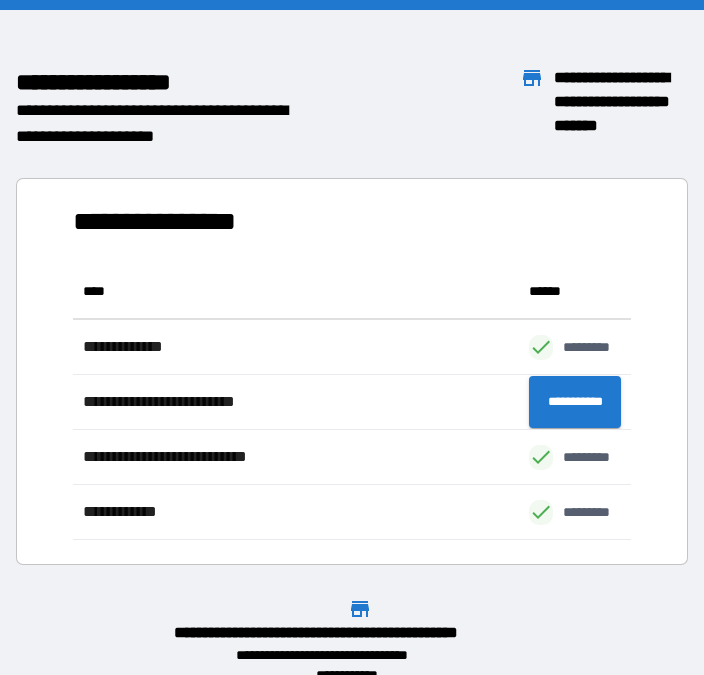 scroll, scrollTop: 276, scrollLeft: 558, axis: both 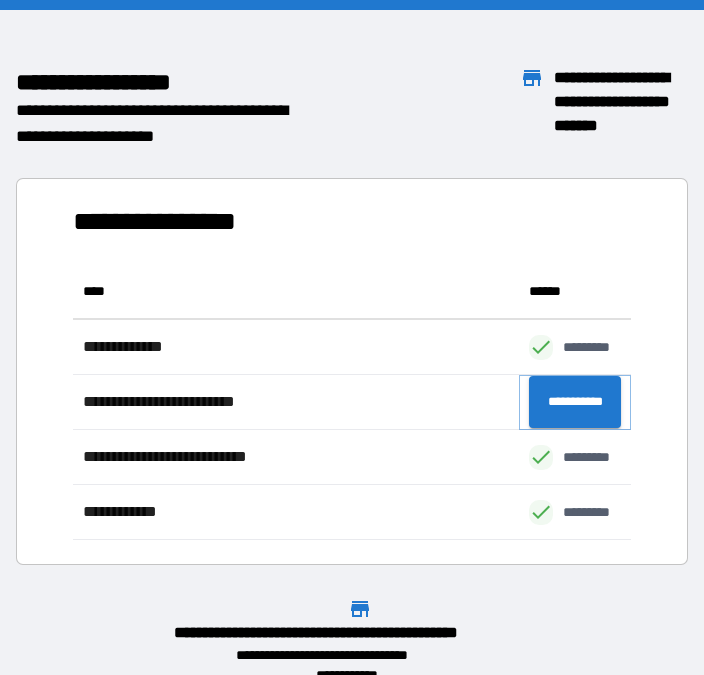 click on "**********" at bounding box center [575, 402] 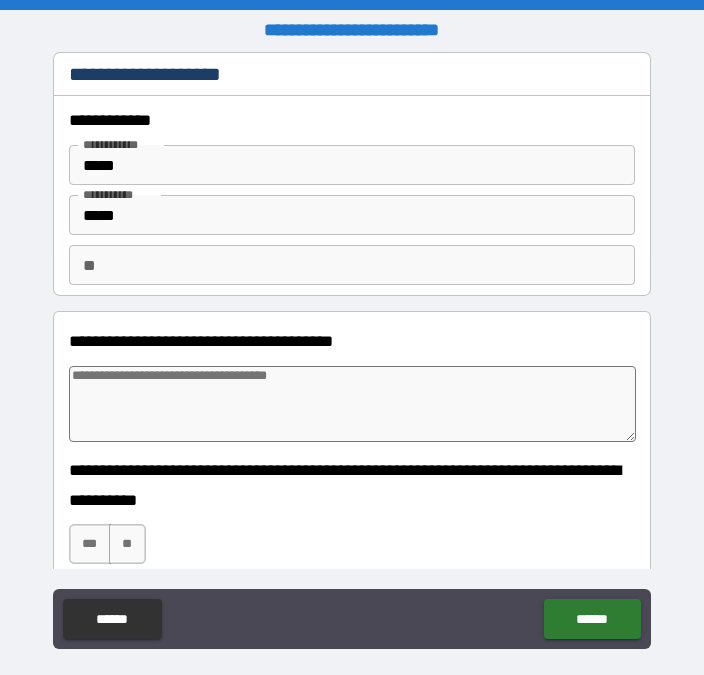 type on "*" 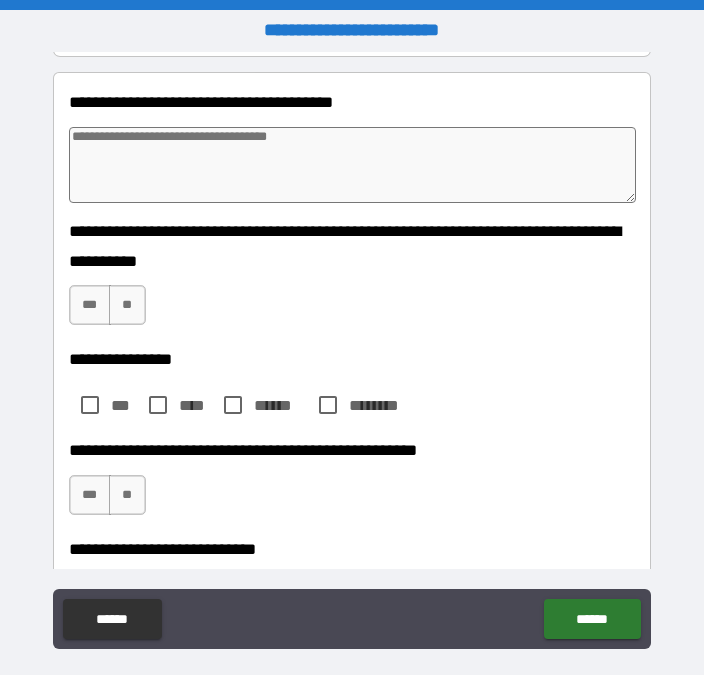 scroll, scrollTop: 242, scrollLeft: 0, axis: vertical 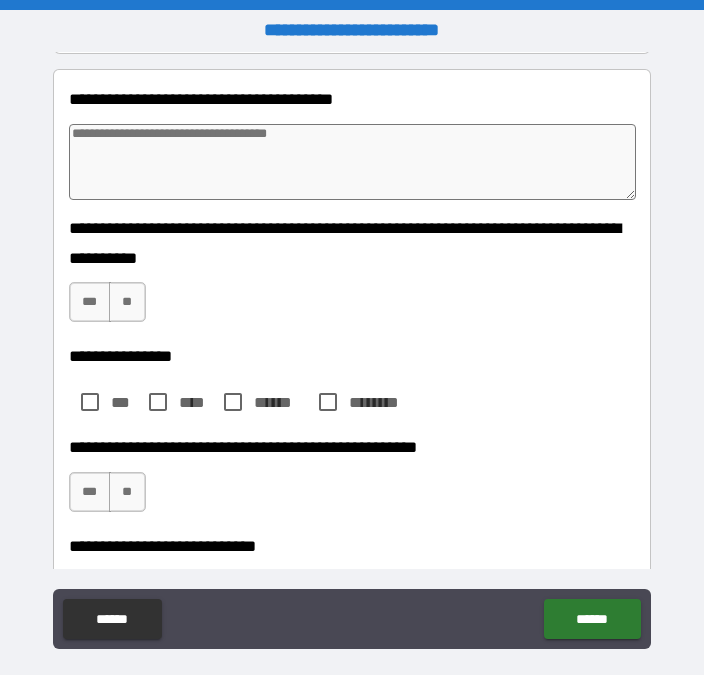 click on "**" at bounding box center [127, 302] 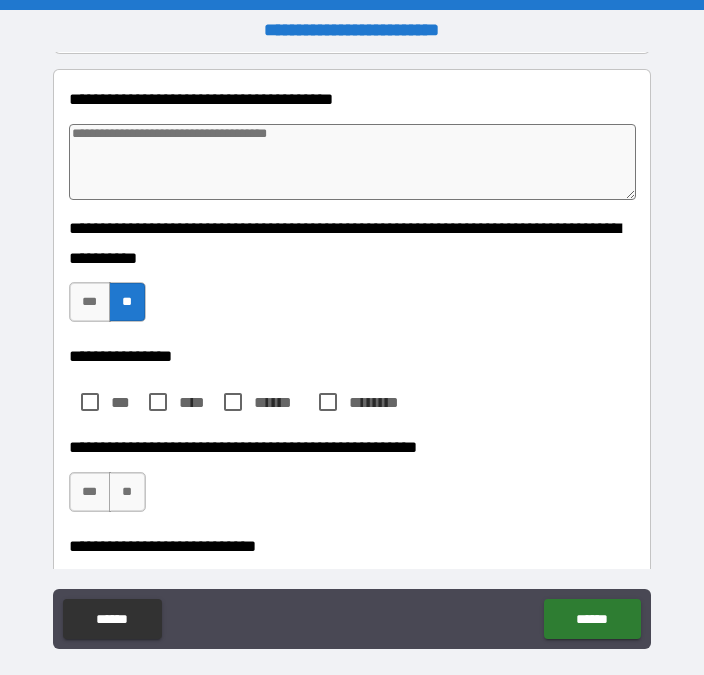 type on "*" 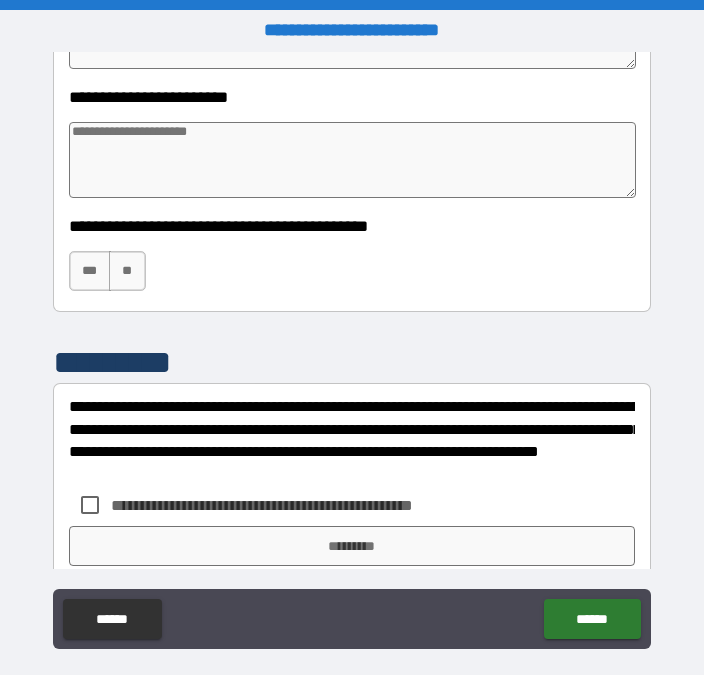 scroll, scrollTop: 1924, scrollLeft: 0, axis: vertical 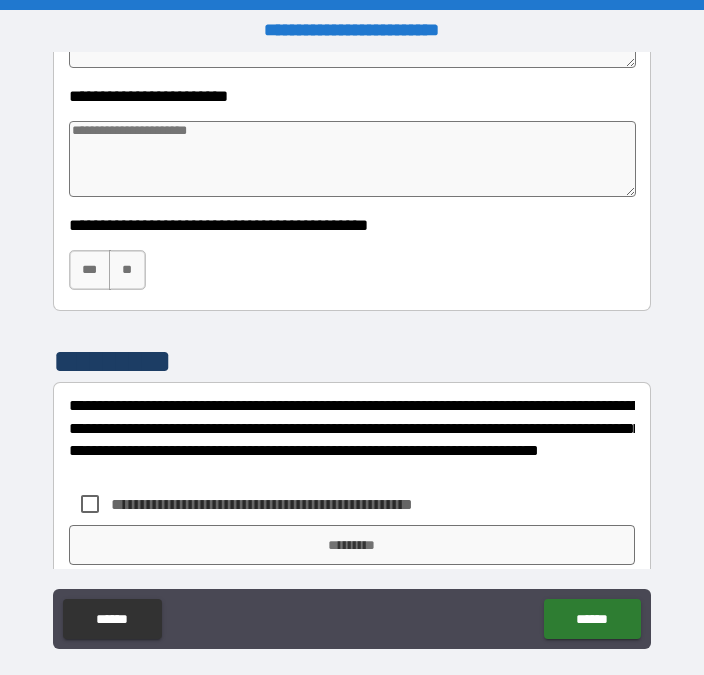 type on "*" 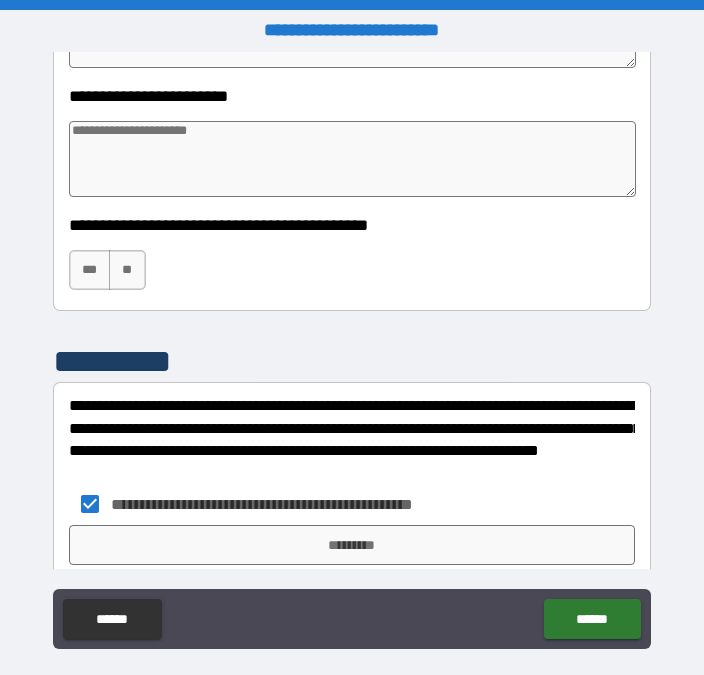 type on "*" 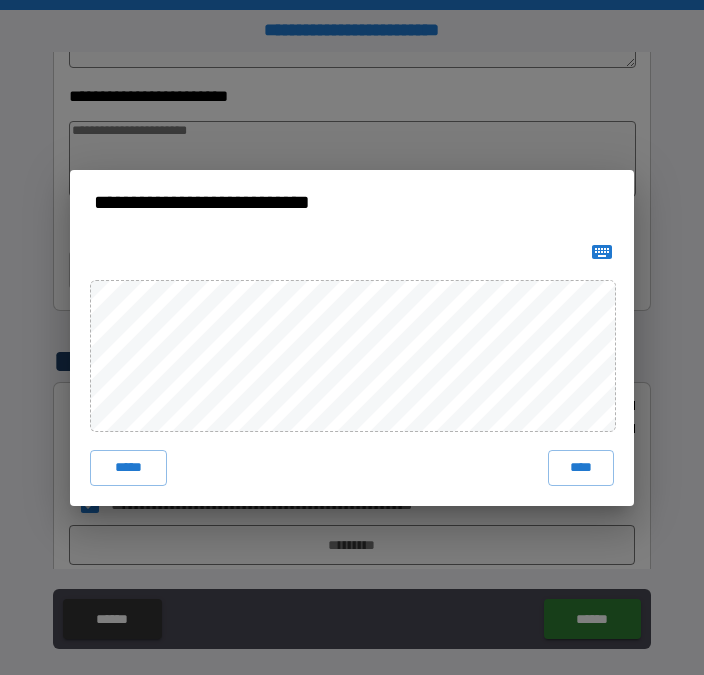 click on "****" at bounding box center [581, 468] 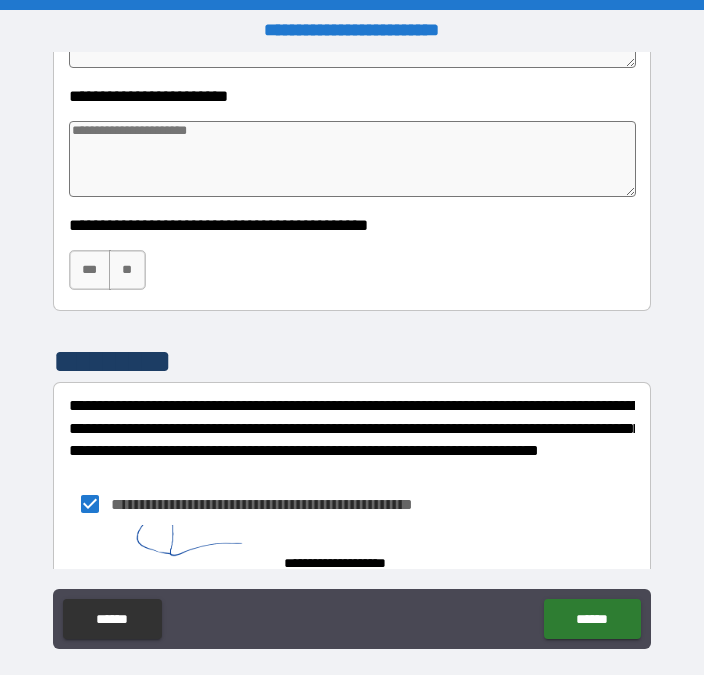 click on "******" at bounding box center [592, 619] 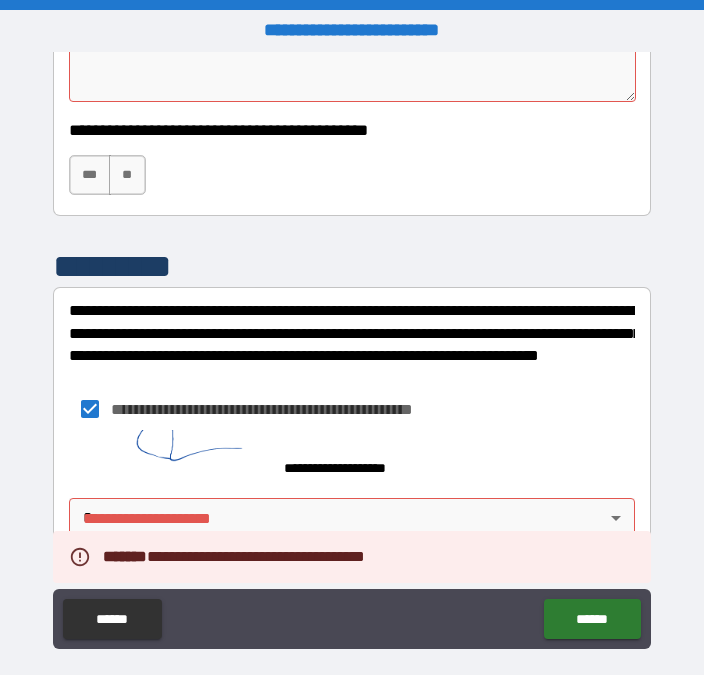 click on "**********" at bounding box center [352, 364] 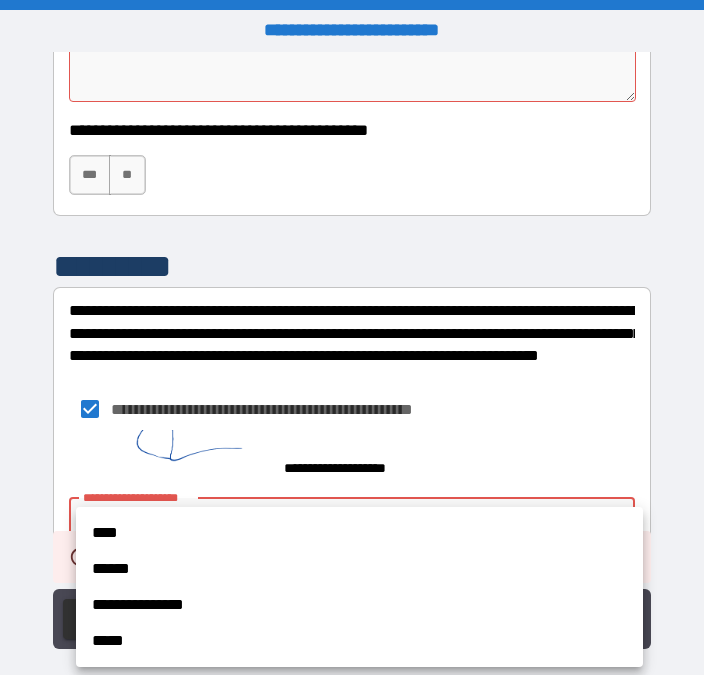 click on "****" at bounding box center (359, 533) 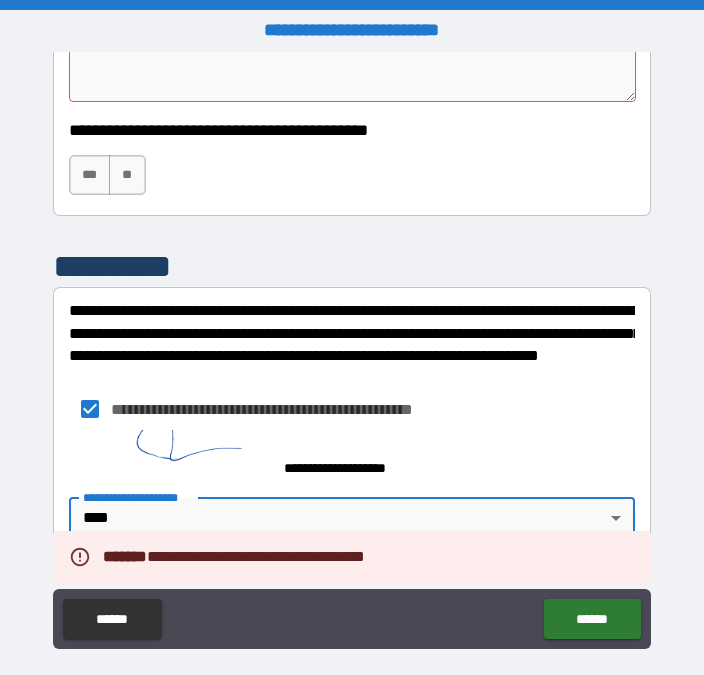click on "******" at bounding box center [592, 619] 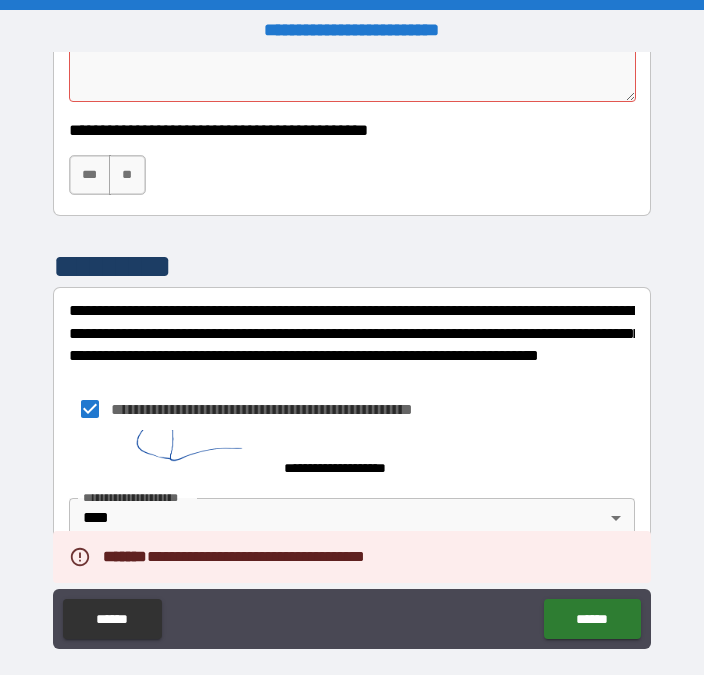 click on "******" at bounding box center [592, 619] 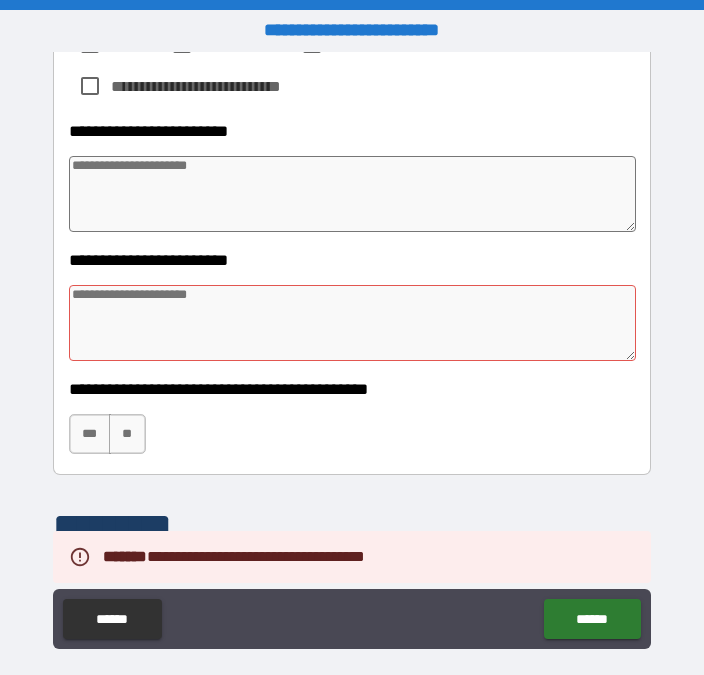 scroll, scrollTop: 1762, scrollLeft: 0, axis: vertical 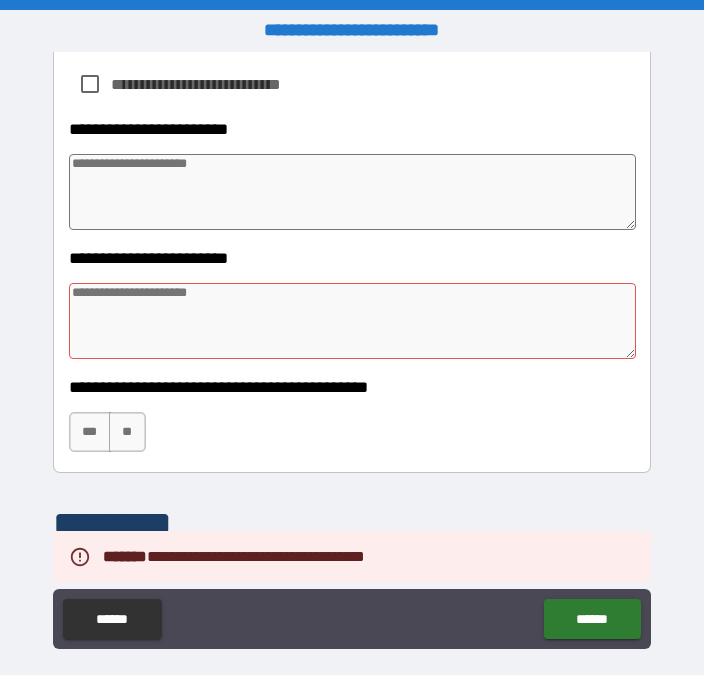 click at bounding box center (353, 321) 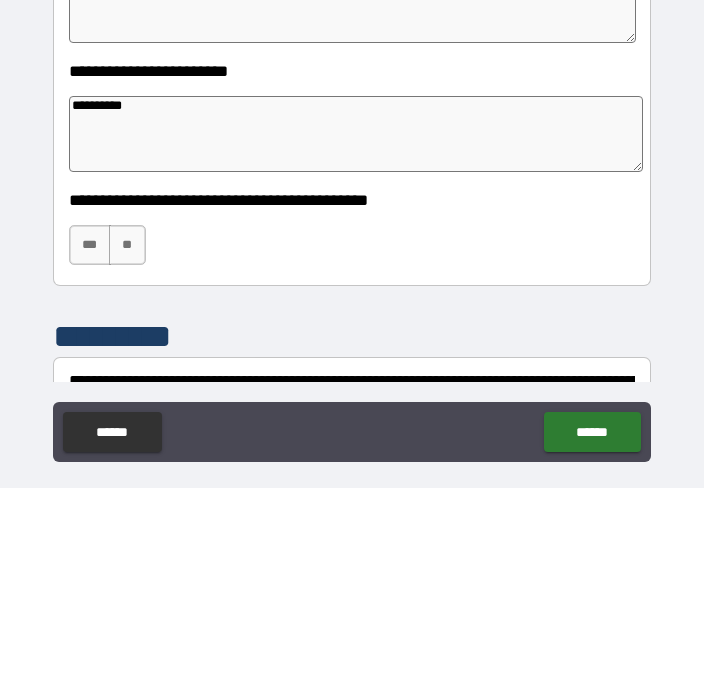 scroll, scrollTop: 54, scrollLeft: 0, axis: vertical 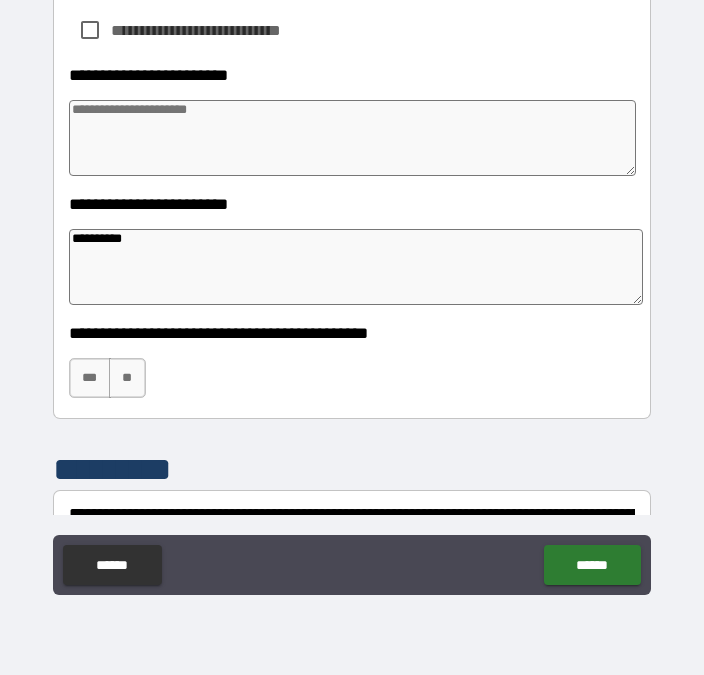 click on "******" at bounding box center [592, 565] 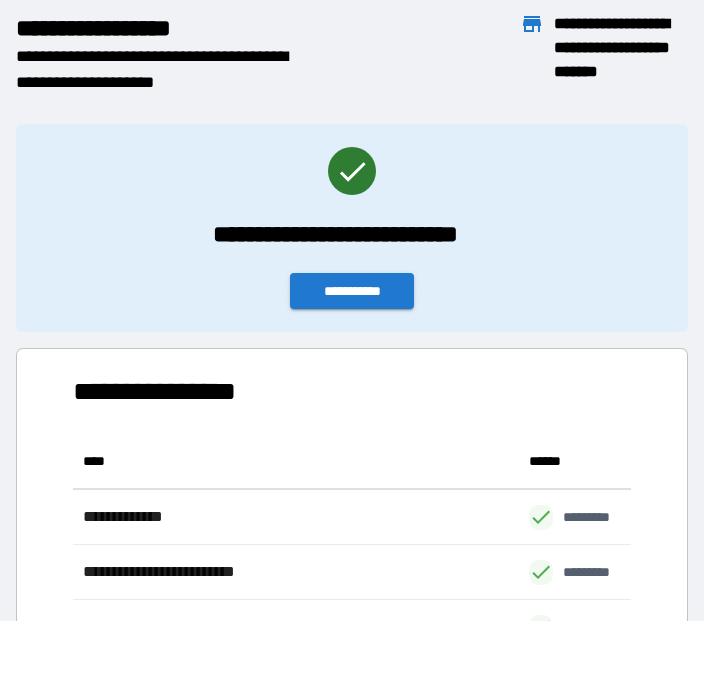 scroll, scrollTop: 276, scrollLeft: 558, axis: both 